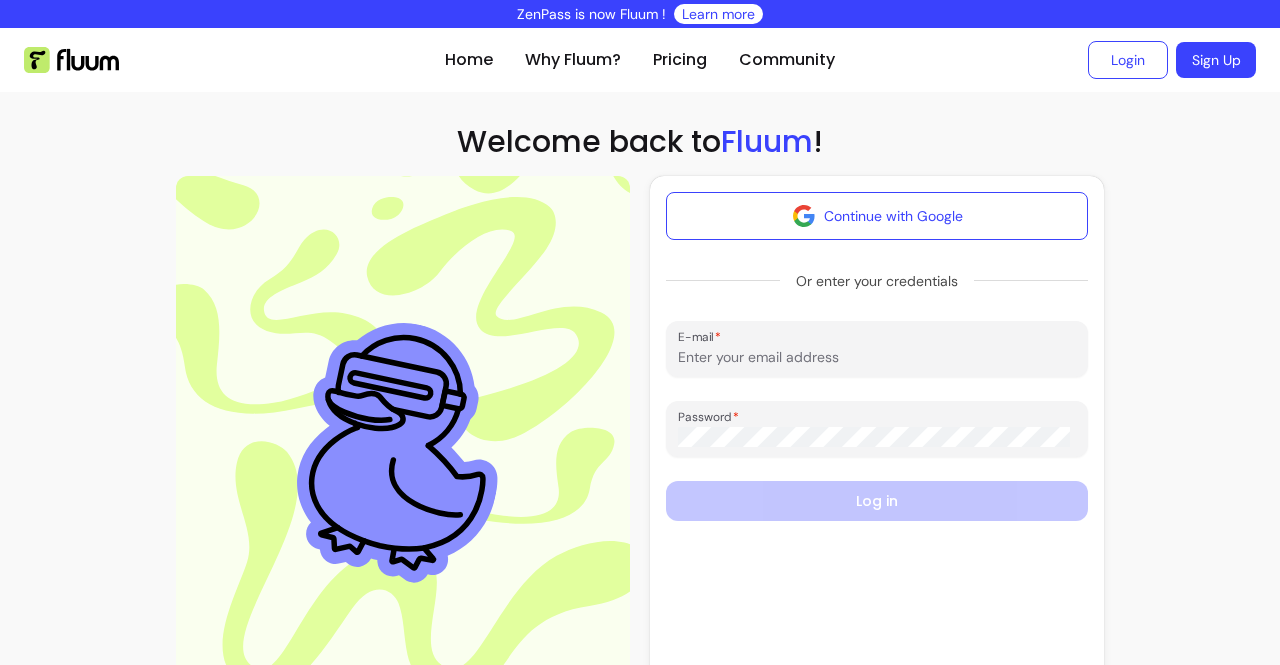 scroll, scrollTop: 0, scrollLeft: 0, axis: both 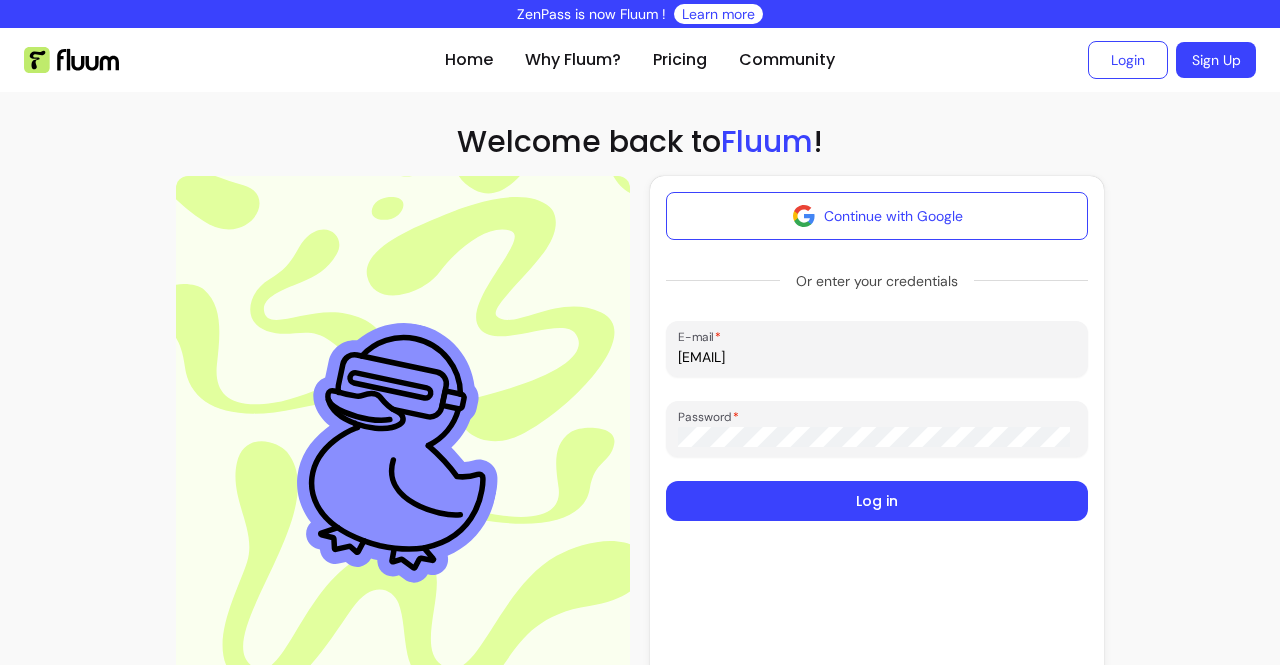 click on "Continue with Google Or enter your credentials E-mail [EMAIL] Password Log in" at bounding box center (877, 433) 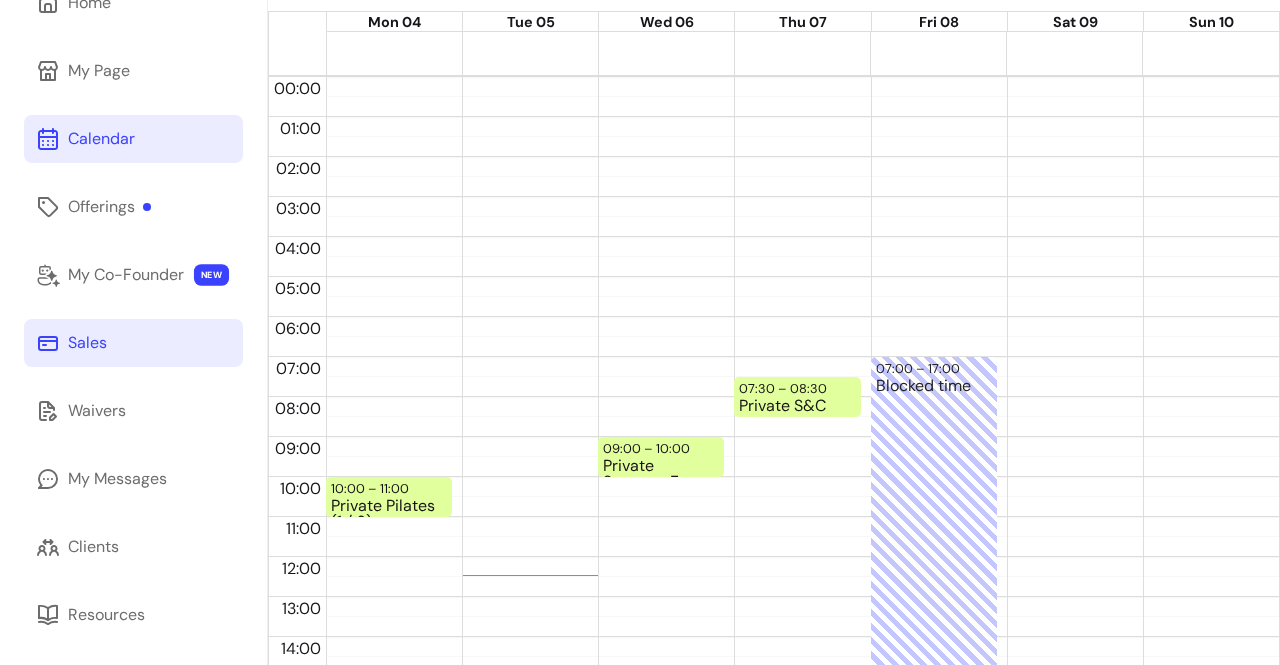 scroll, scrollTop: 175, scrollLeft: 0, axis: vertical 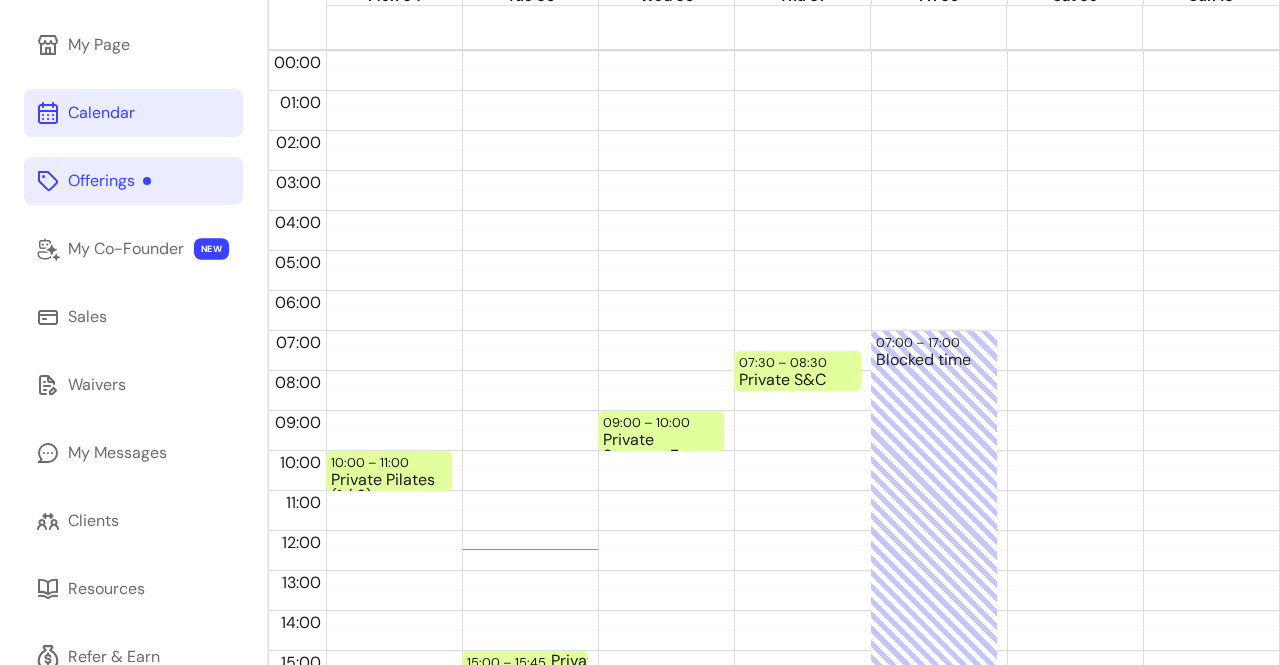 click on "Offerings" at bounding box center [109, 181] 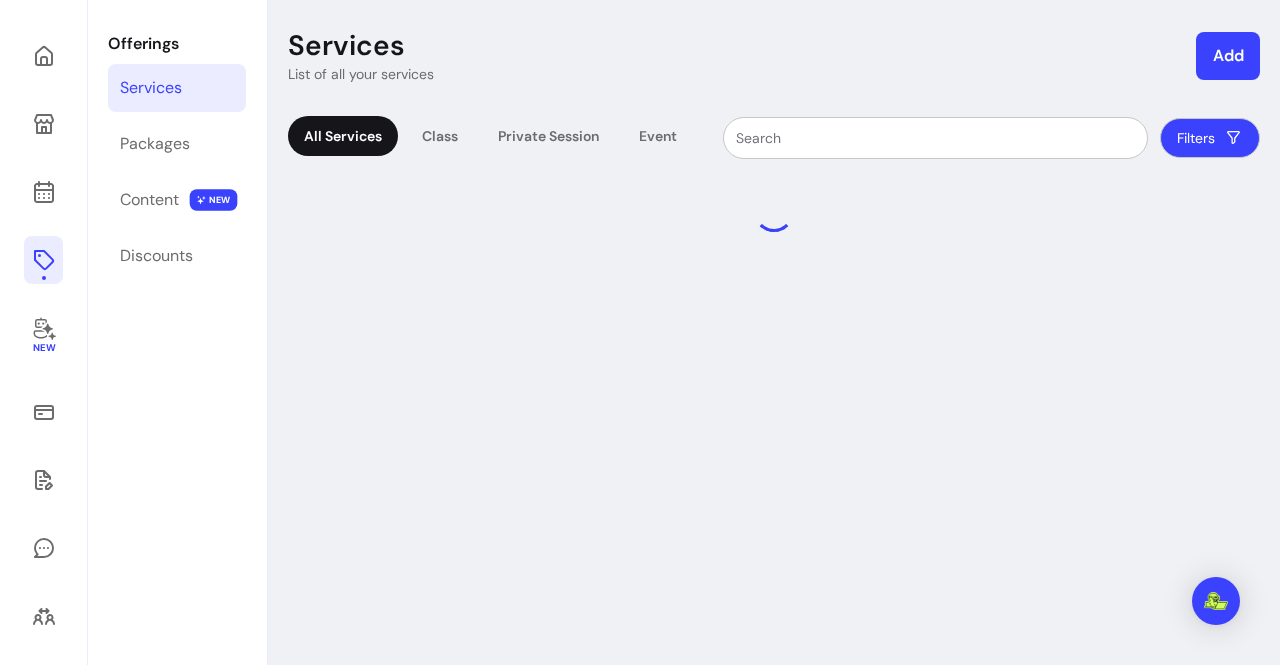 scroll, scrollTop: 0, scrollLeft: 0, axis: both 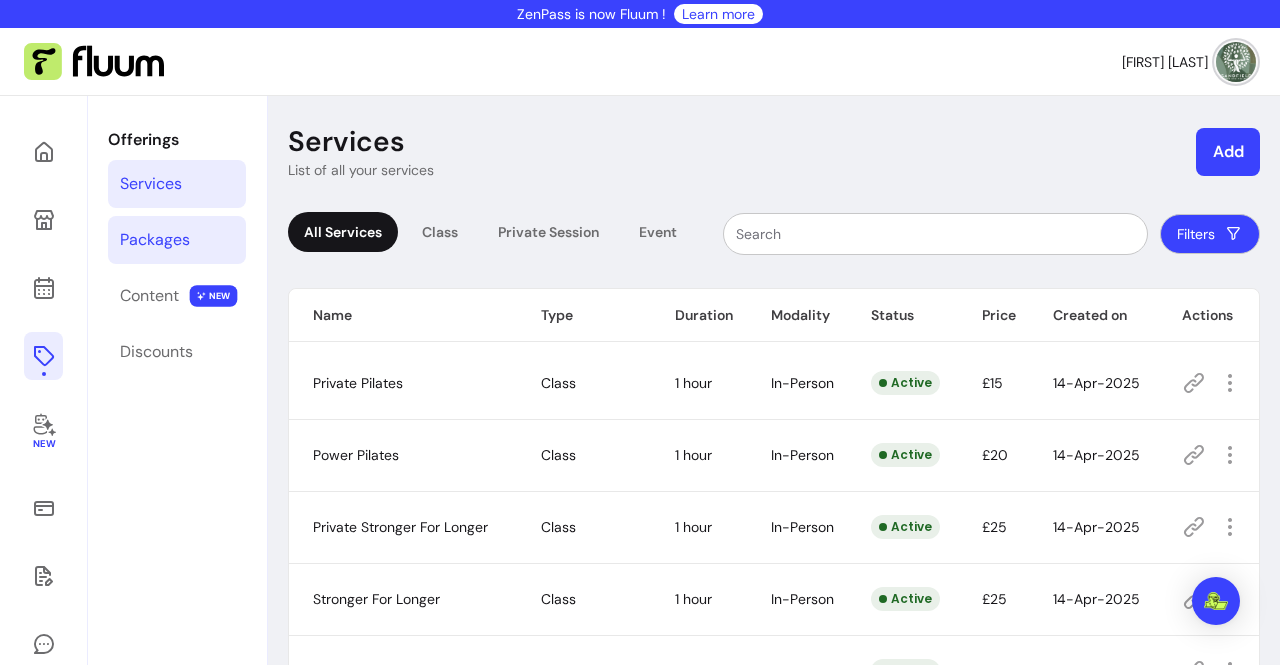 click on "Packages" at bounding box center (155, 240) 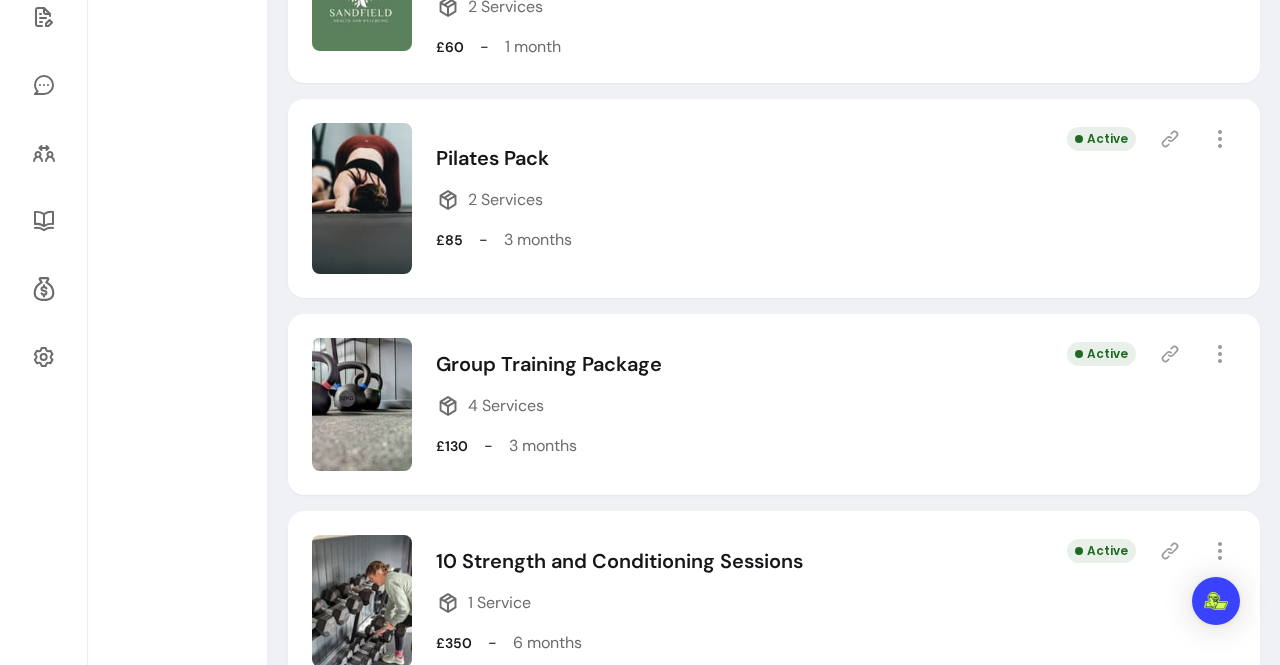 scroll, scrollTop: 607, scrollLeft: 0, axis: vertical 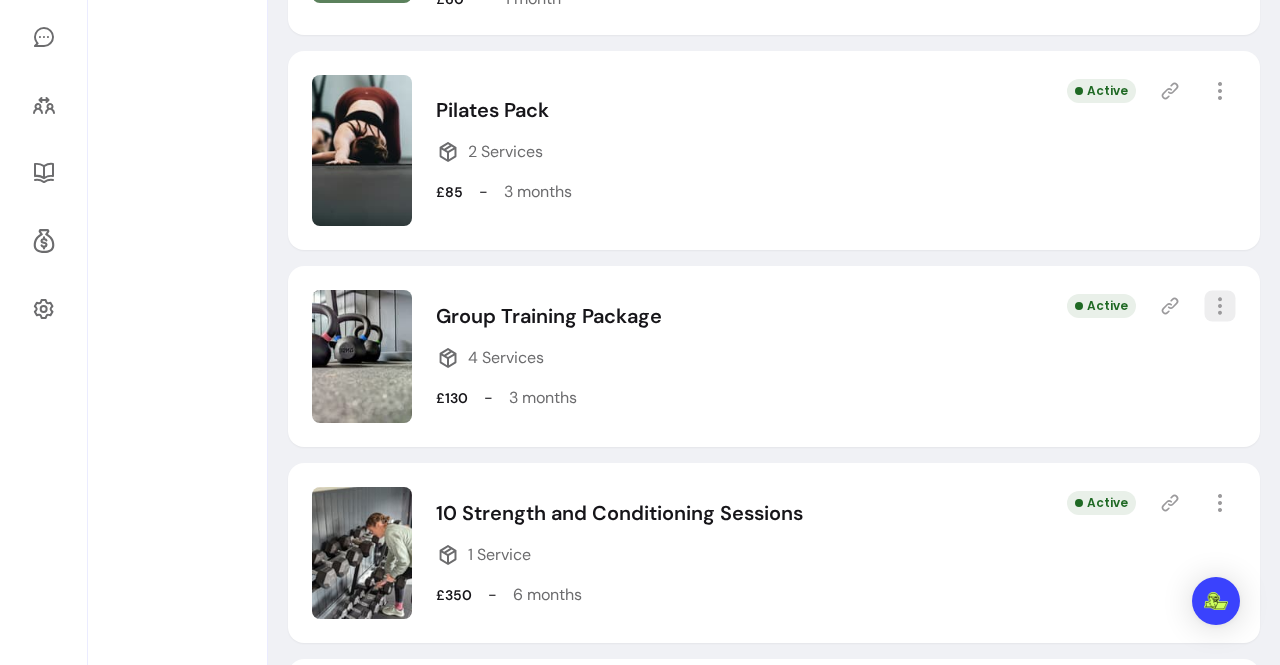 click 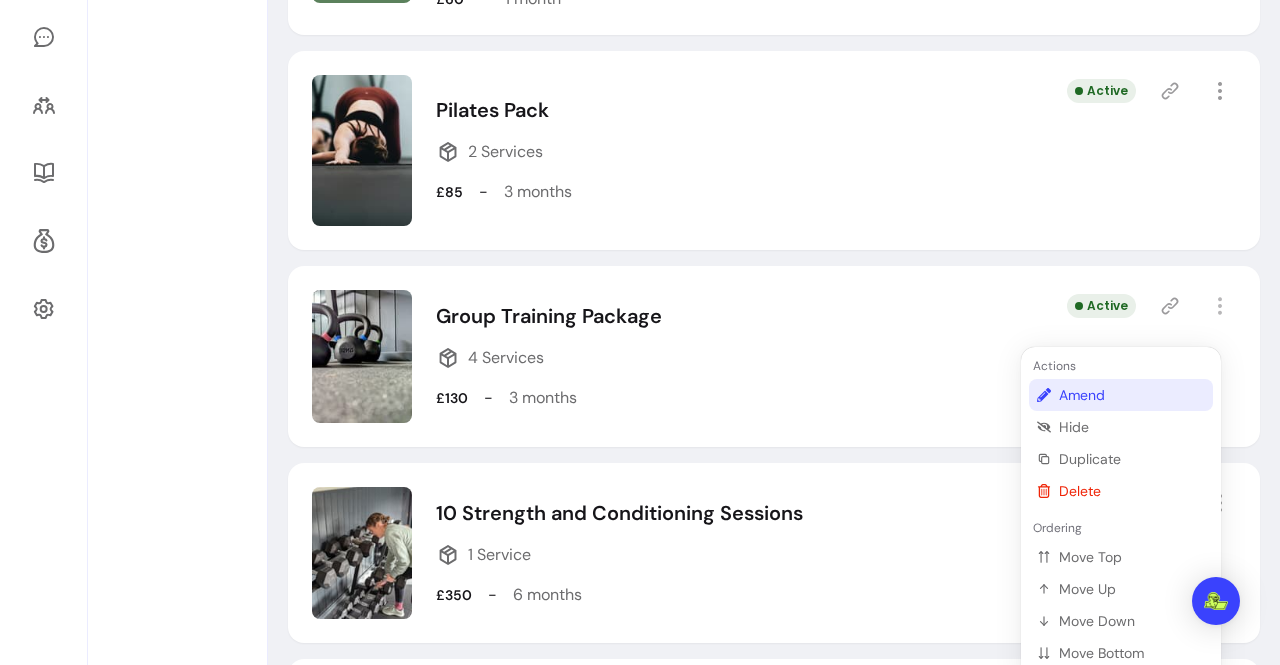 click on "Amend" at bounding box center [1132, 395] 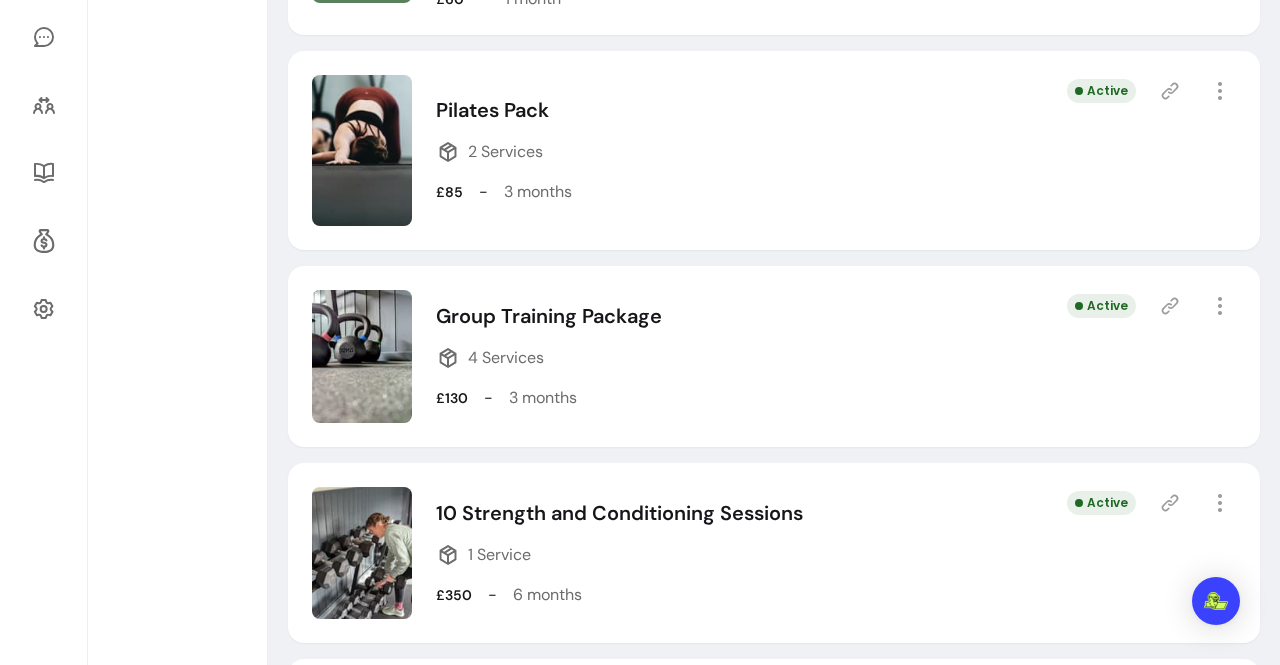 select on "***" 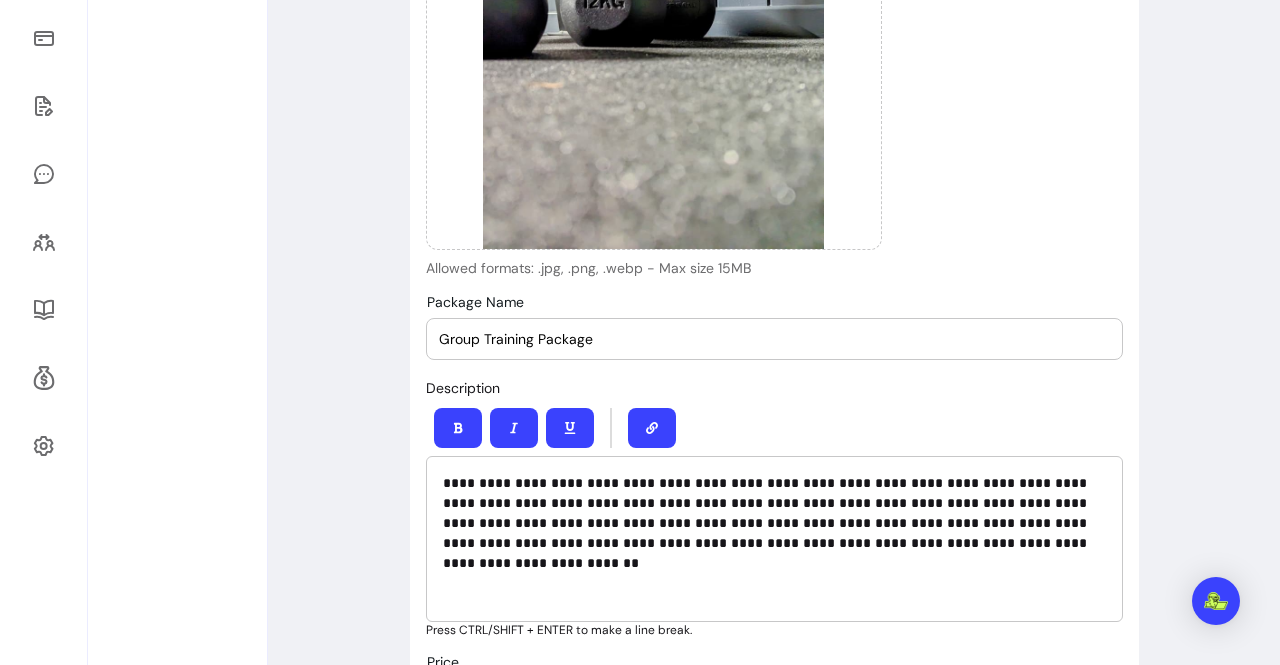 type on "**********" 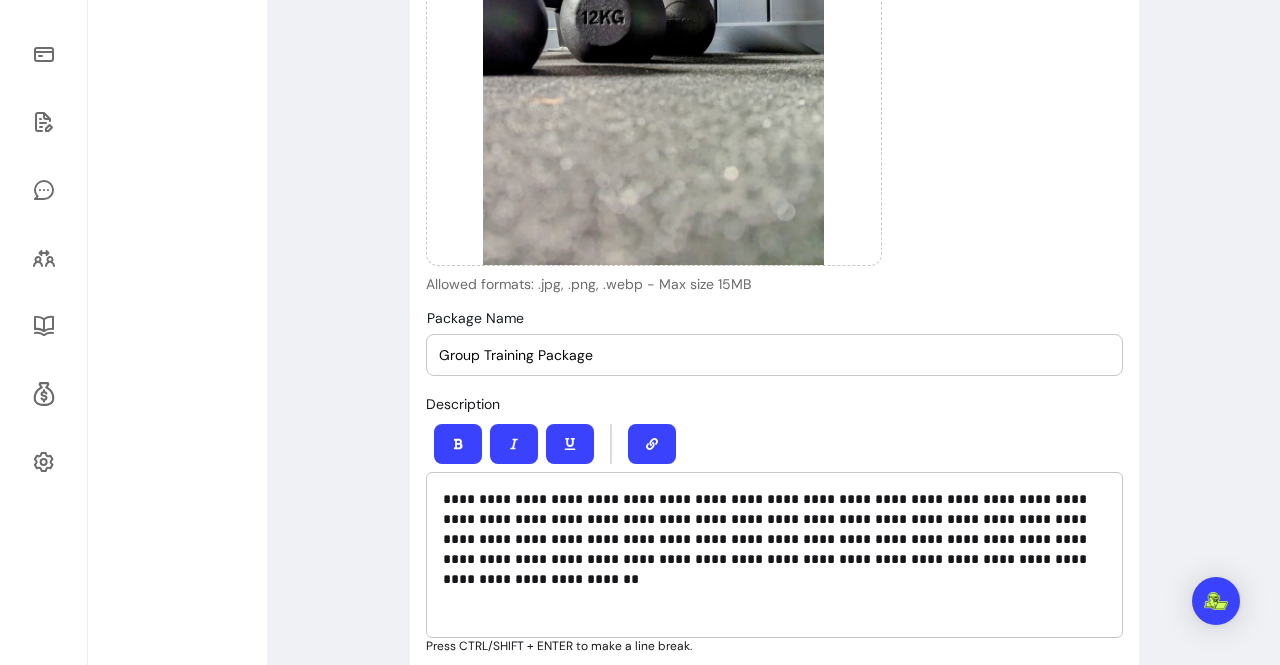 scroll, scrollTop: 455, scrollLeft: 0, axis: vertical 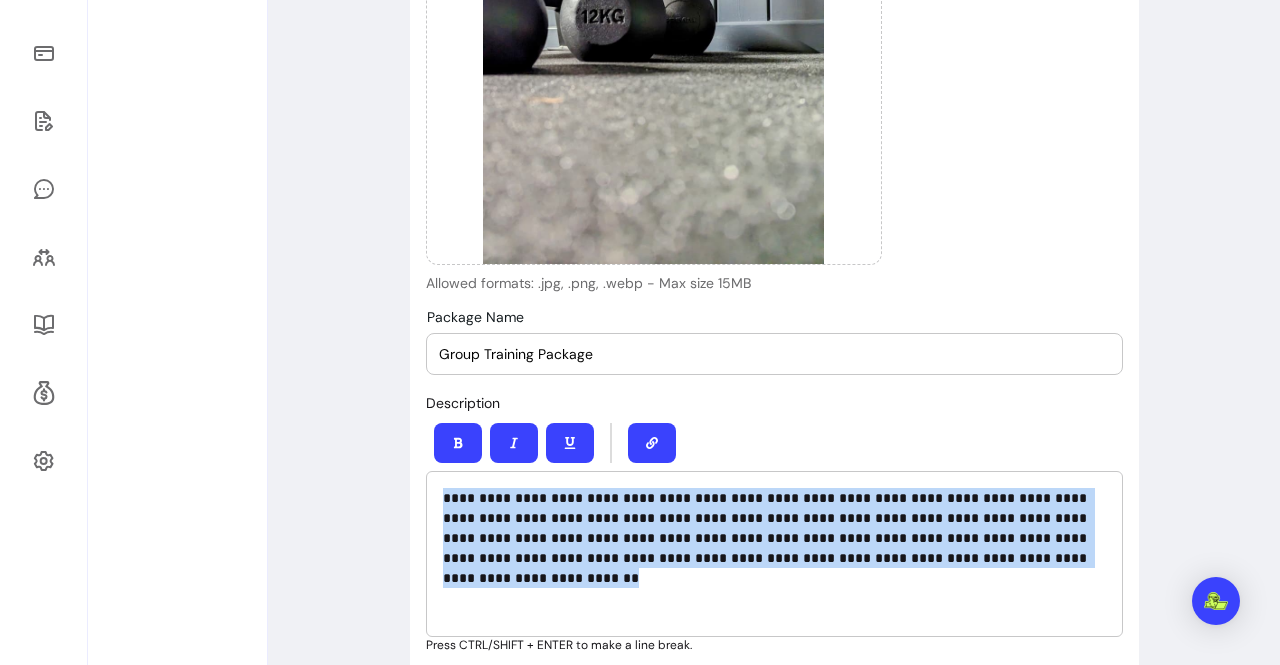 drag, startPoint x: 1017, startPoint y: 563, endPoint x: 411, endPoint y: 499, distance: 609.3702 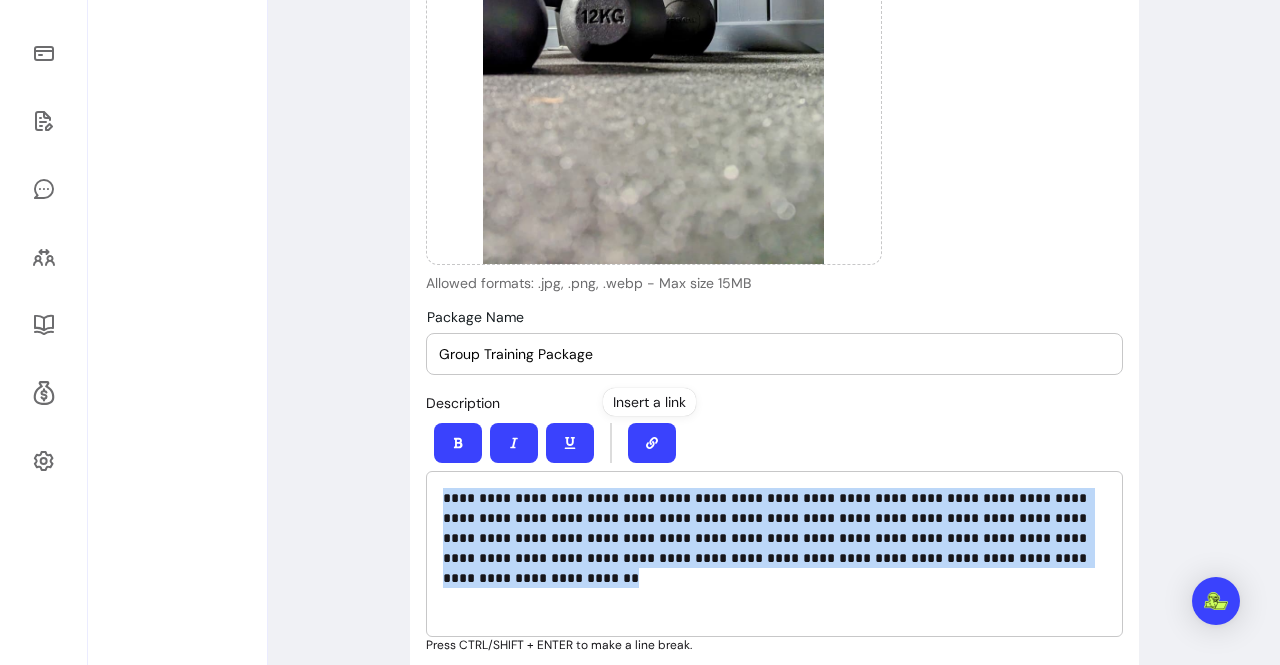 scroll, scrollTop: 0, scrollLeft: 0, axis: both 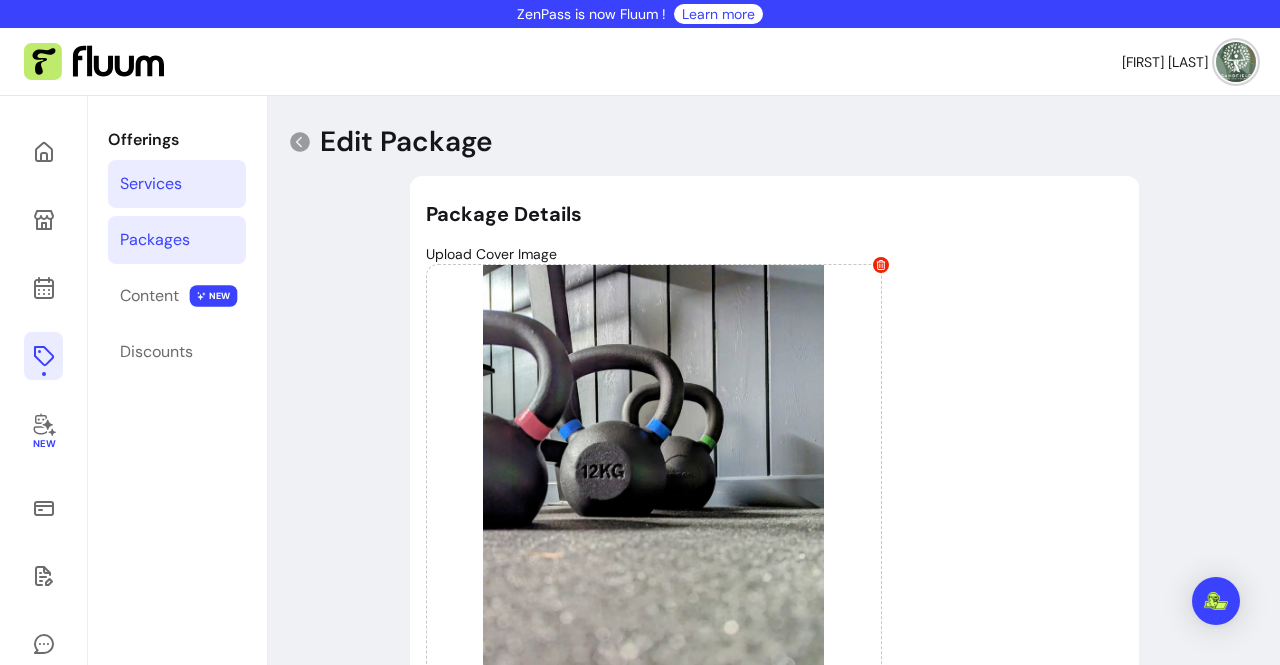 click on "Services" at bounding box center (177, 184) 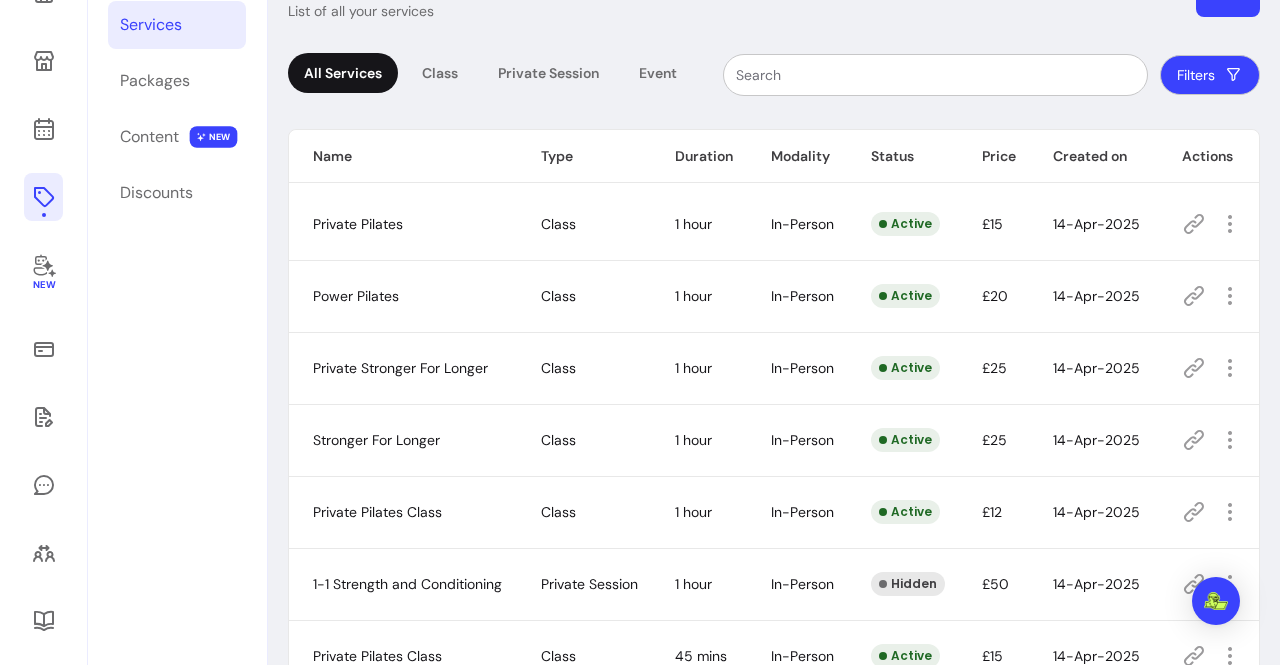 scroll, scrollTop: 158, scrollLeft: 0, axis: vertical 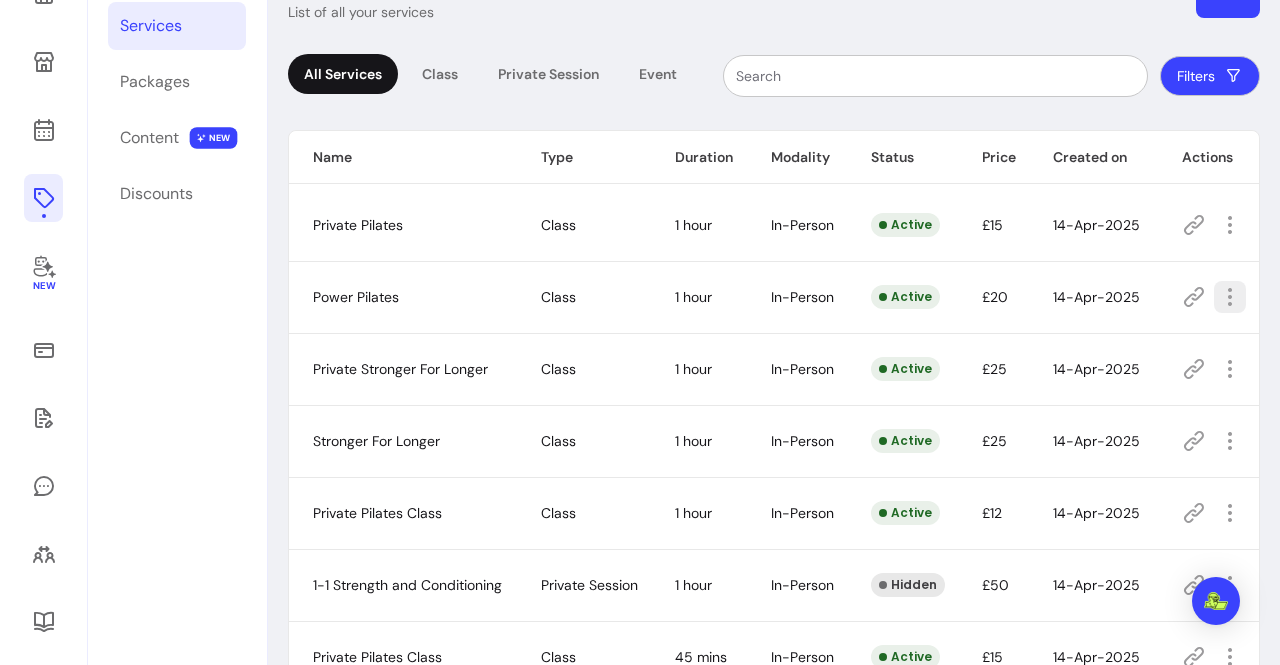 click 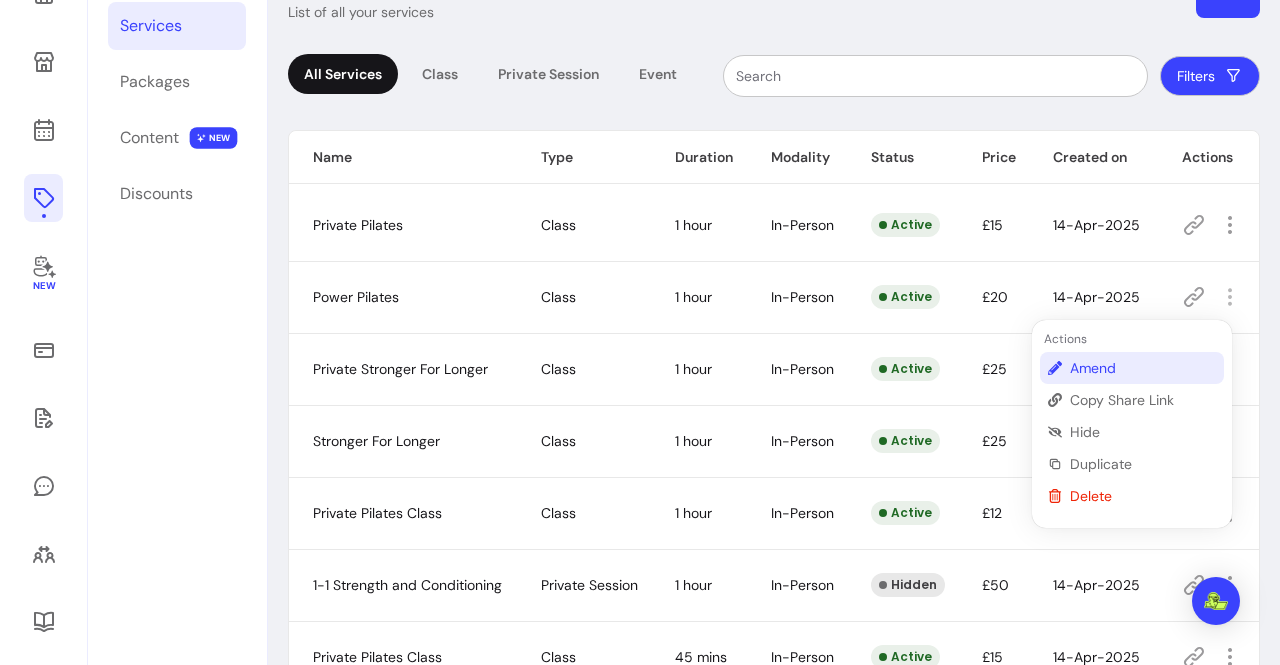 click on "Amend" at bounding box center (1143, 368) 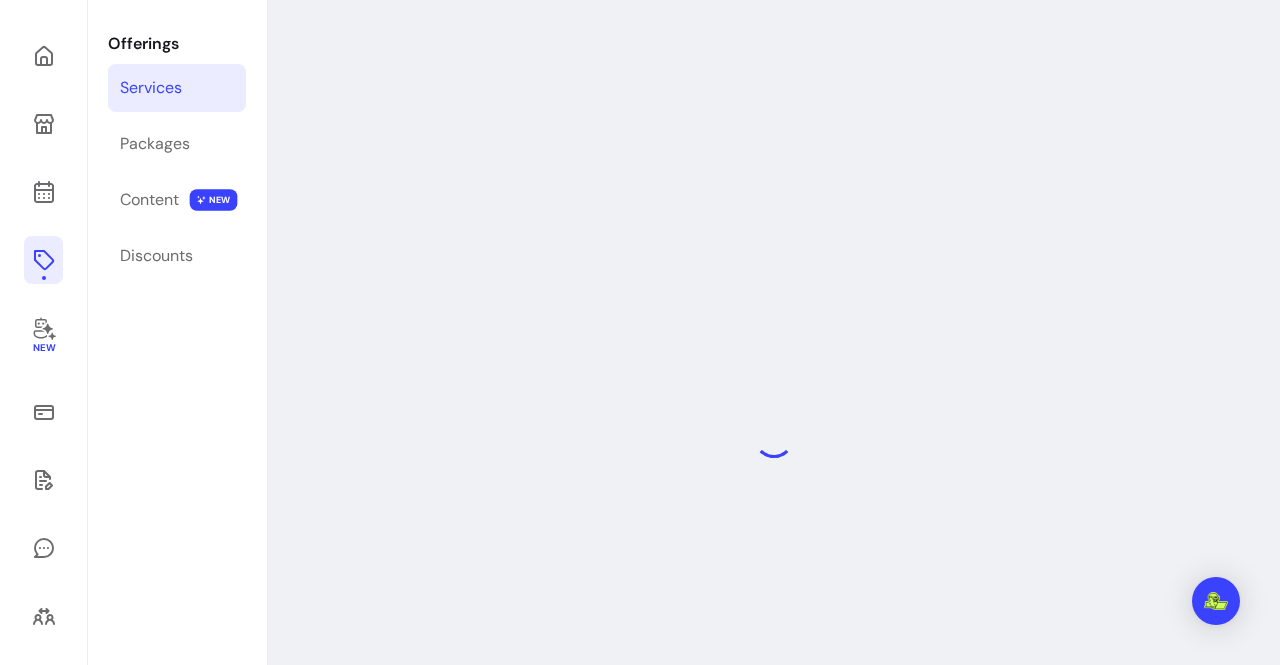 scroll, scrollTop: 96, scrollLeft: 0, axis: vertical 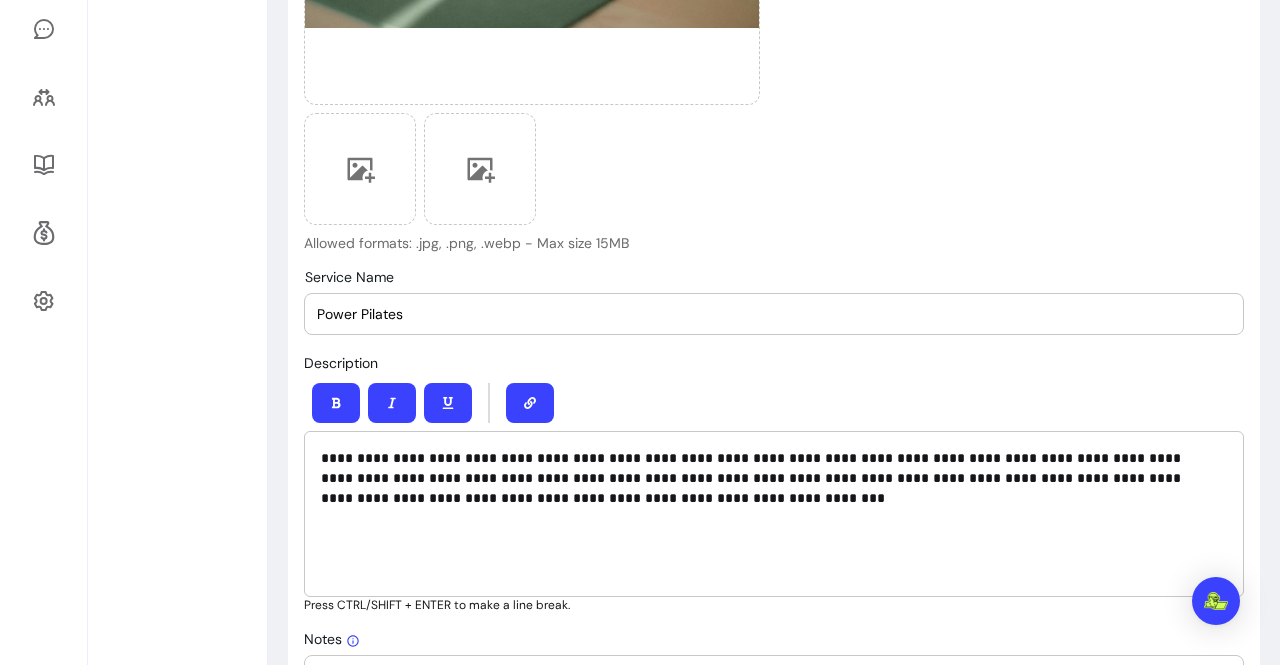 click on "**********" at bounding box center [766, 478] 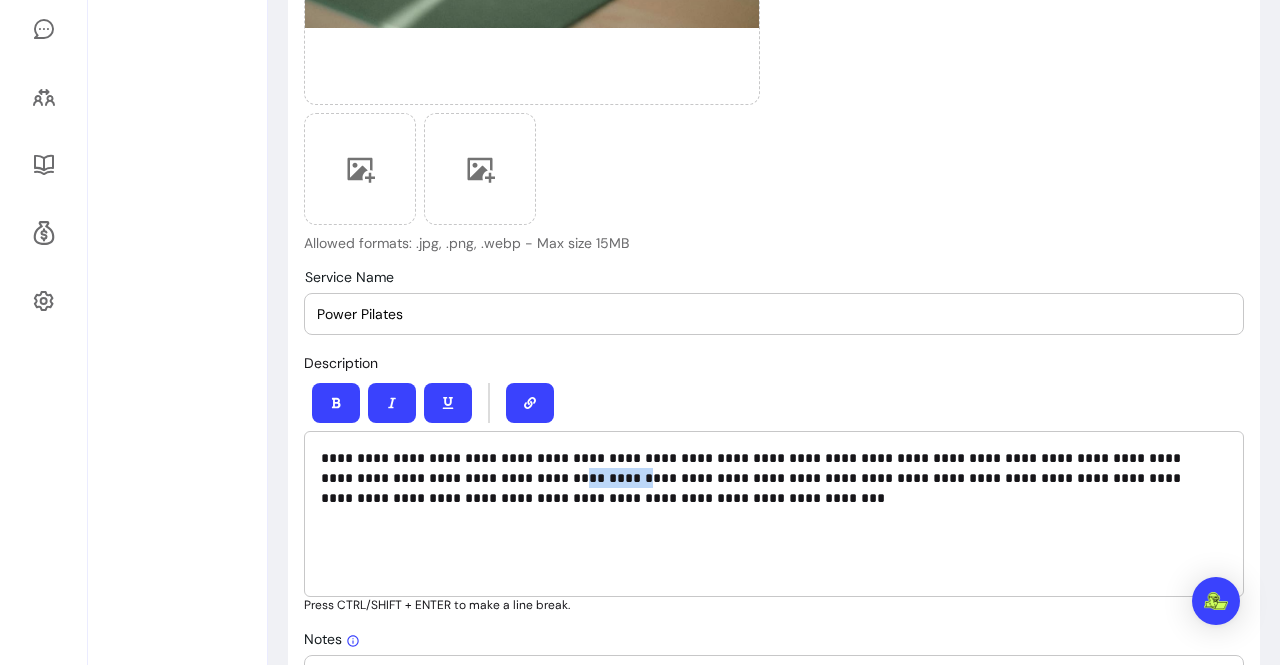 click on "**********" at bounding box center (766, 478) 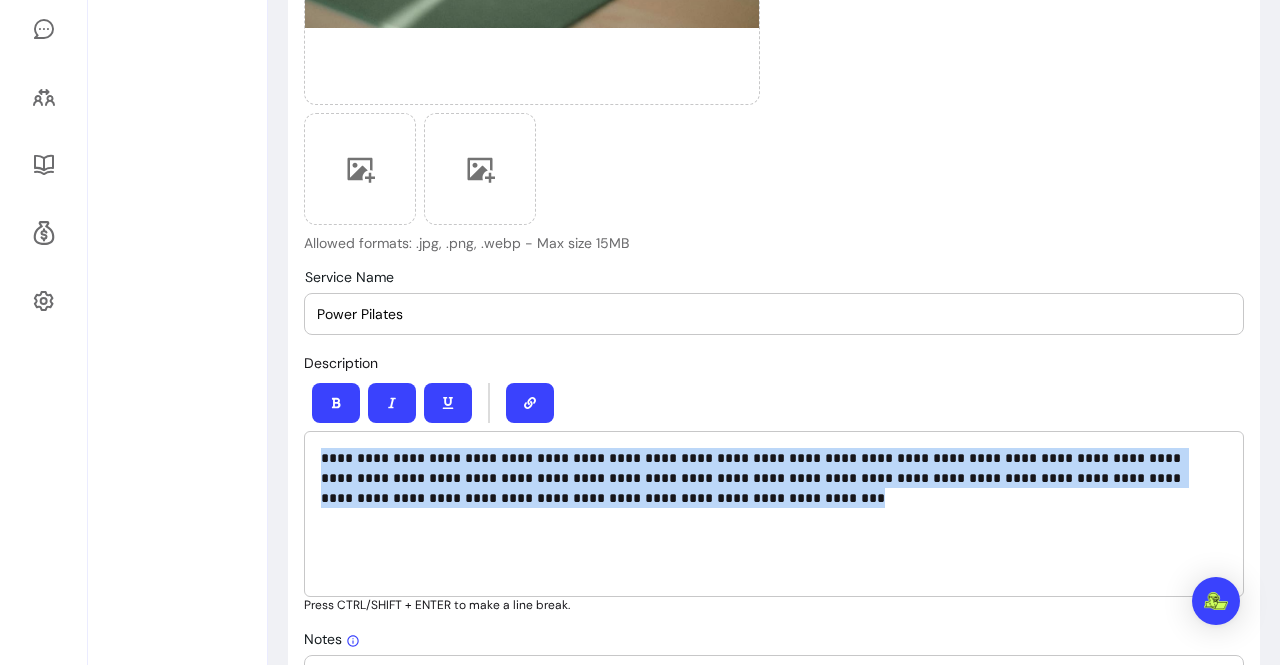 click on "**********" at bounding box center (766, 478) 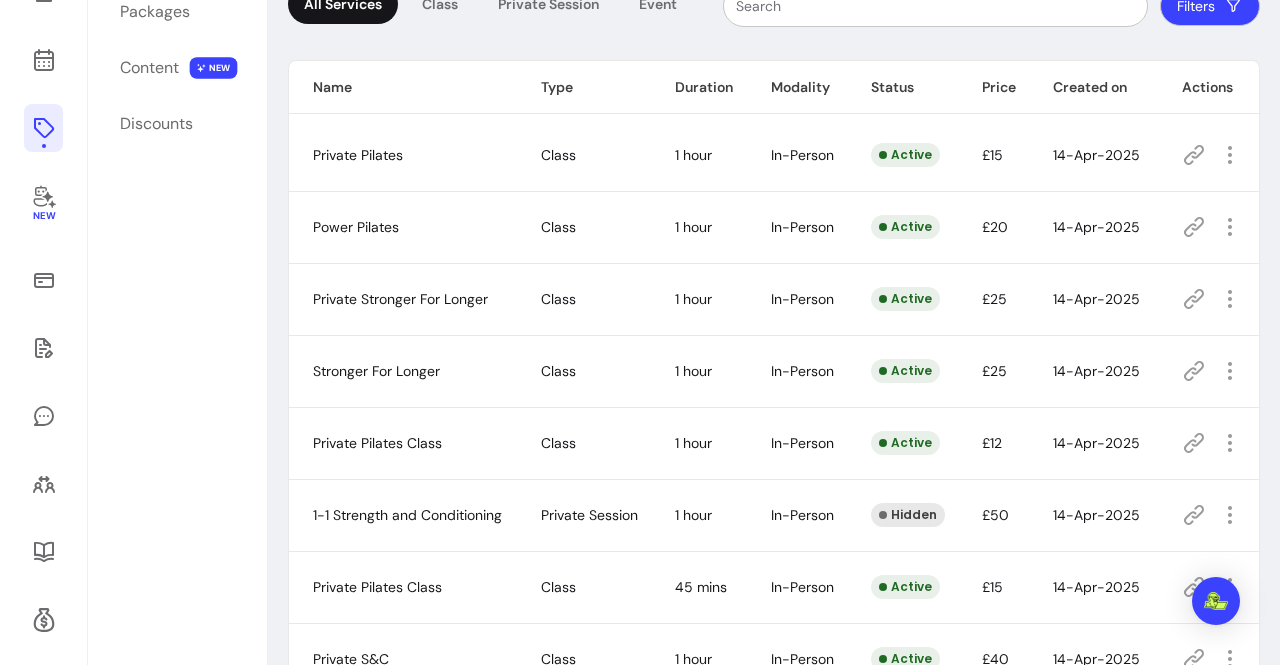 scroll, scrollTop: 222, scrollLeft: 0, axis: vertical 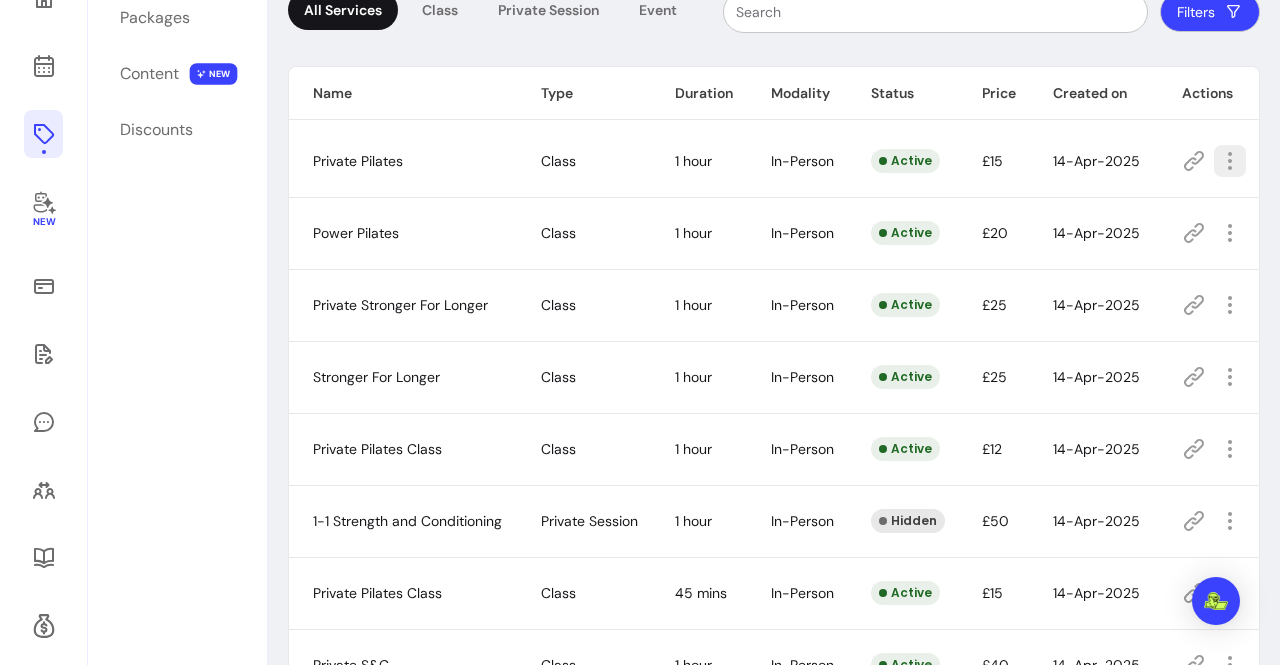 click 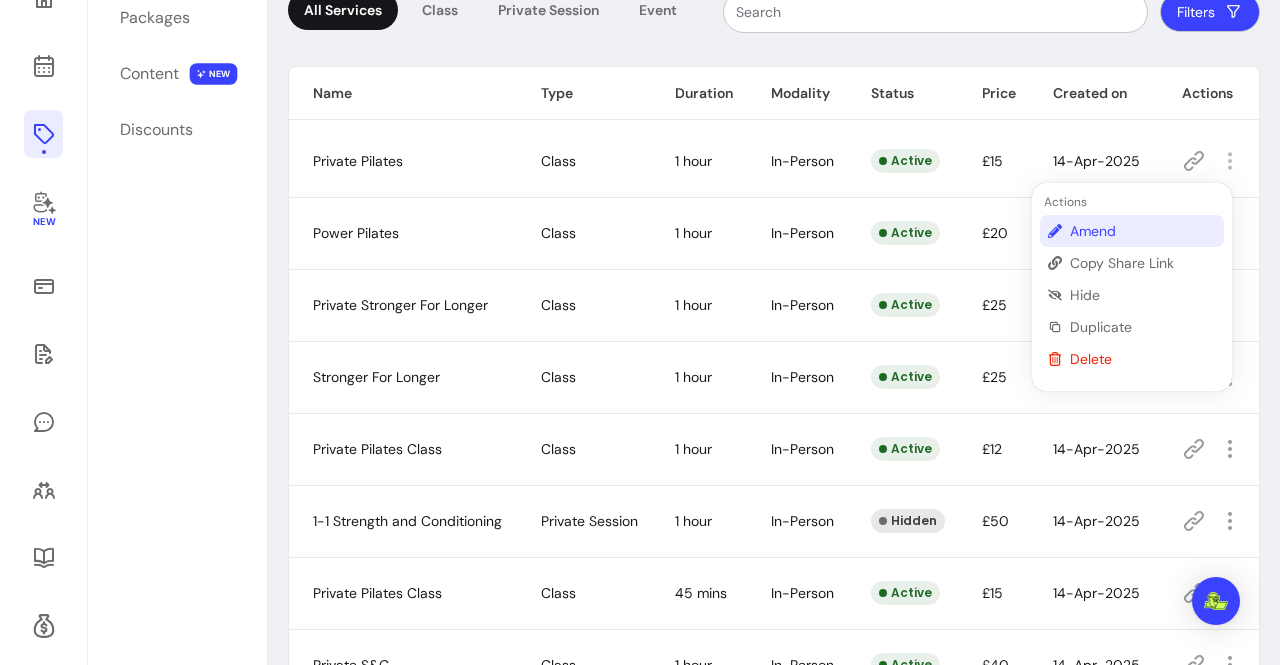 click on "Amend" at bounding box center (1143, 231) 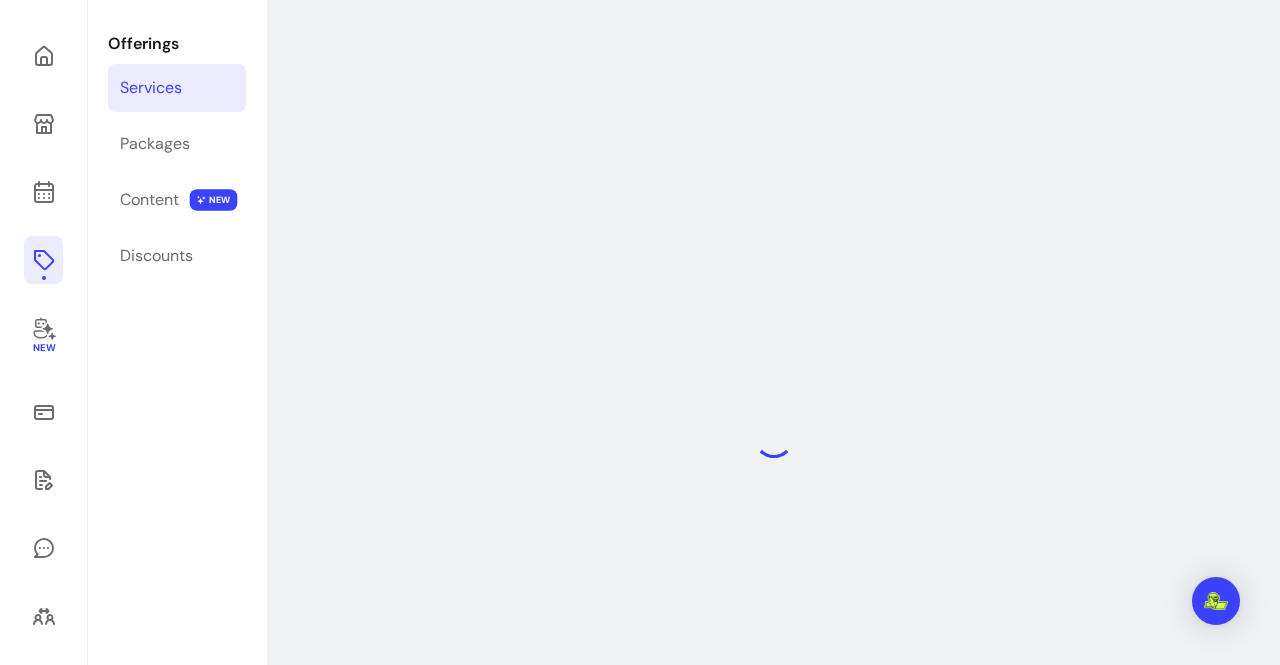 select on "**" 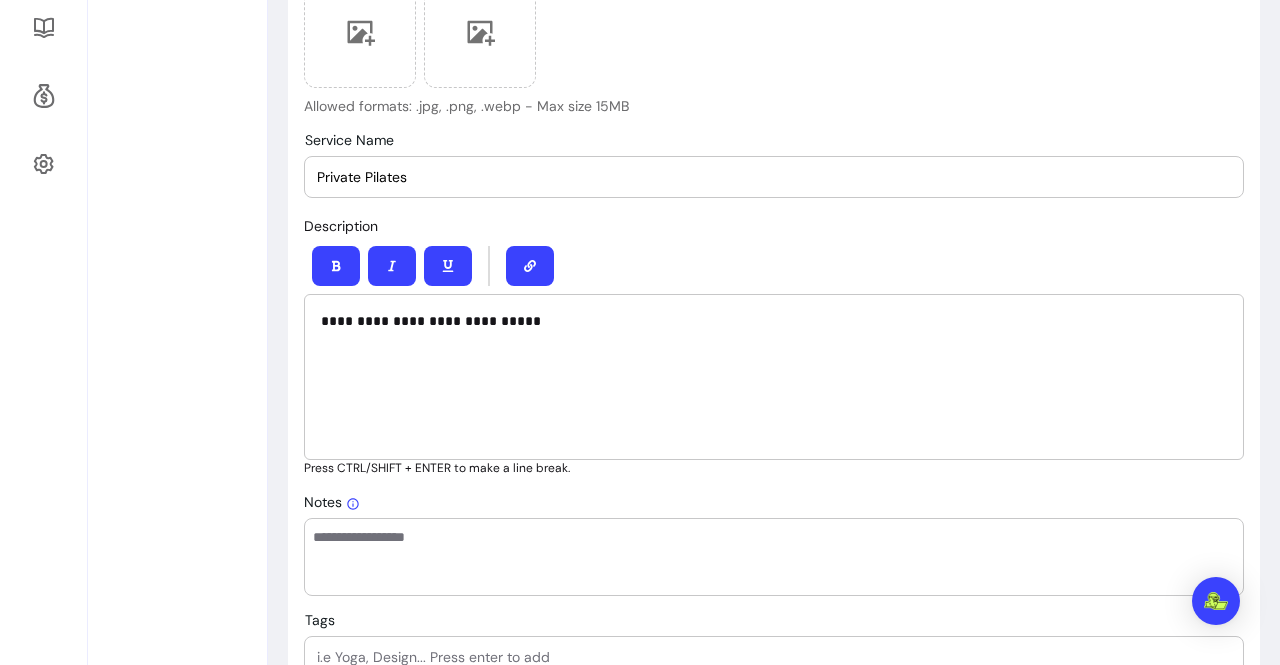 scroll, scrollTop: 753, scrollLeft: 0, axis: vertical 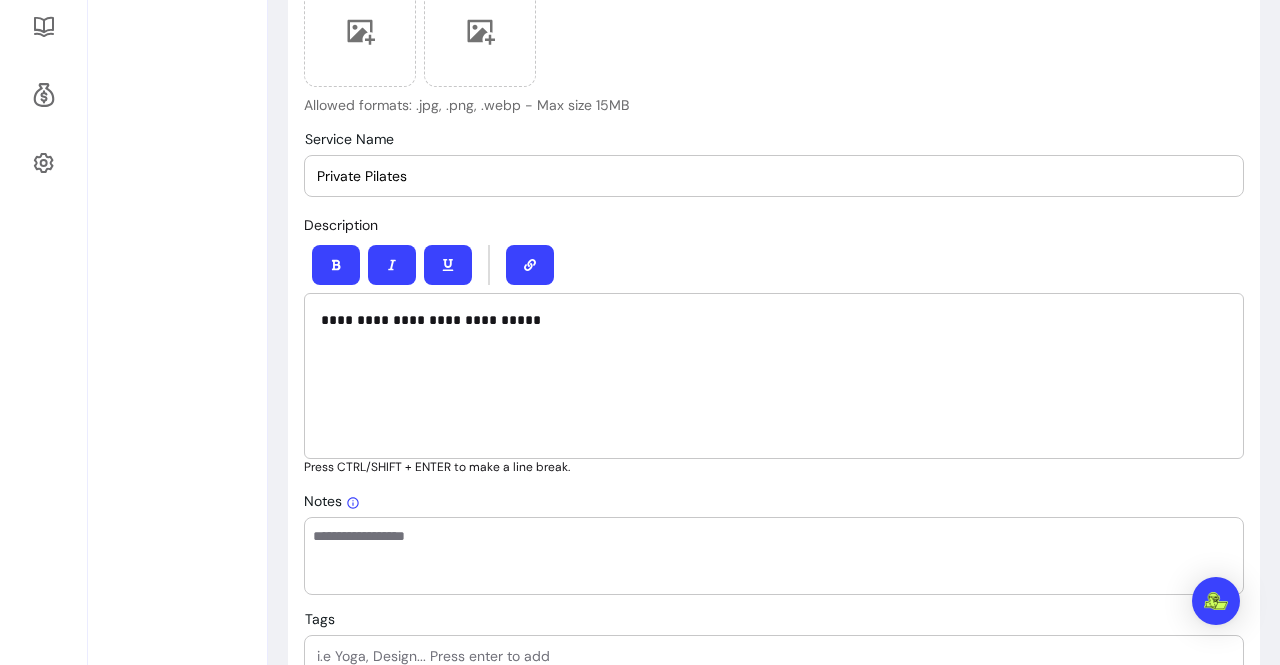 click on "**********" at bounding box center [766, 320] 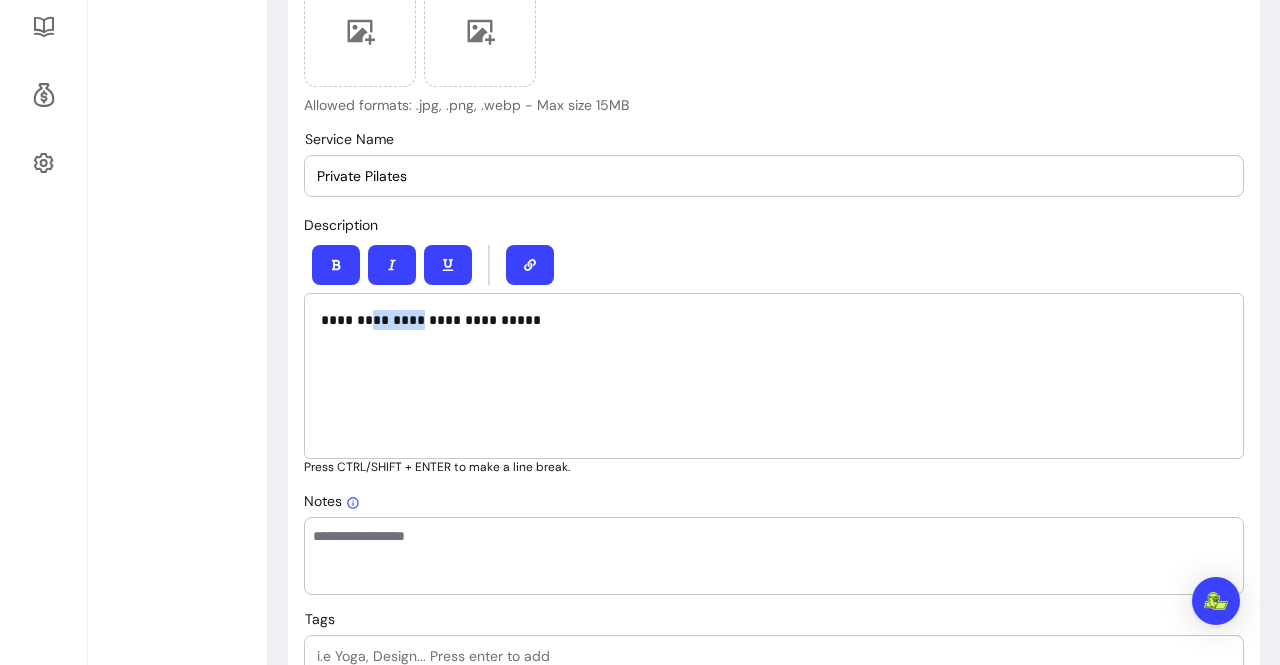 click on "**********" at bounding box center [766, 320] 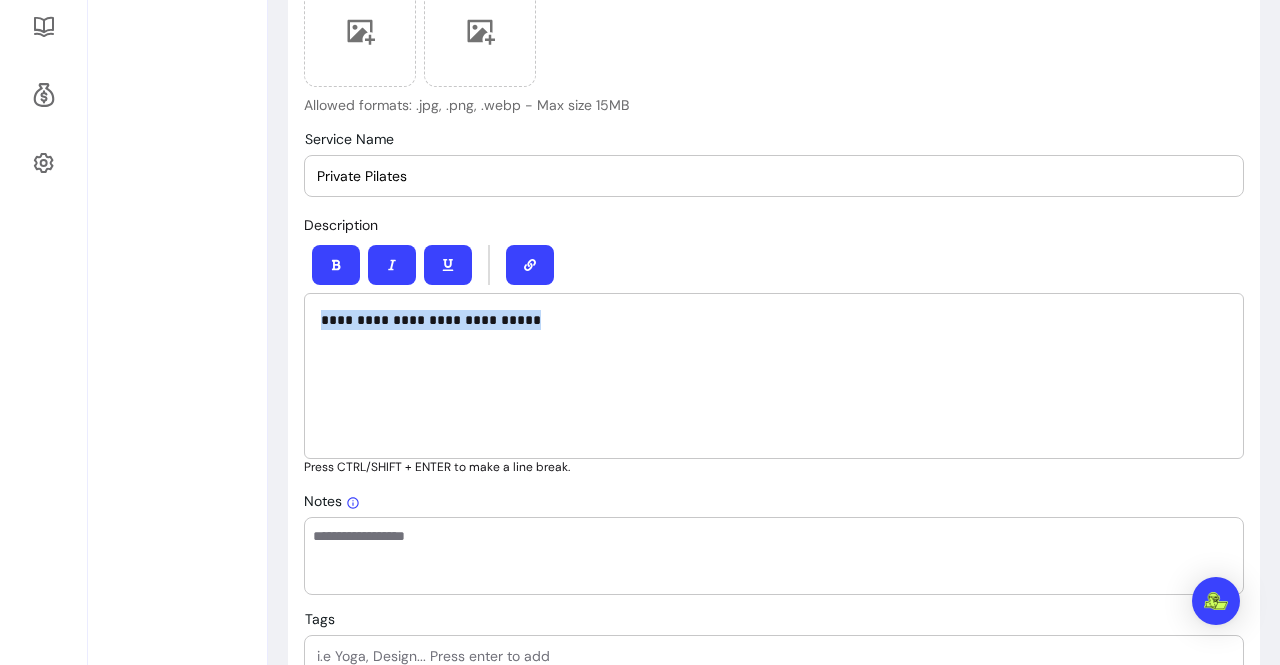 click on "**********" at bounding box center [766, 320] 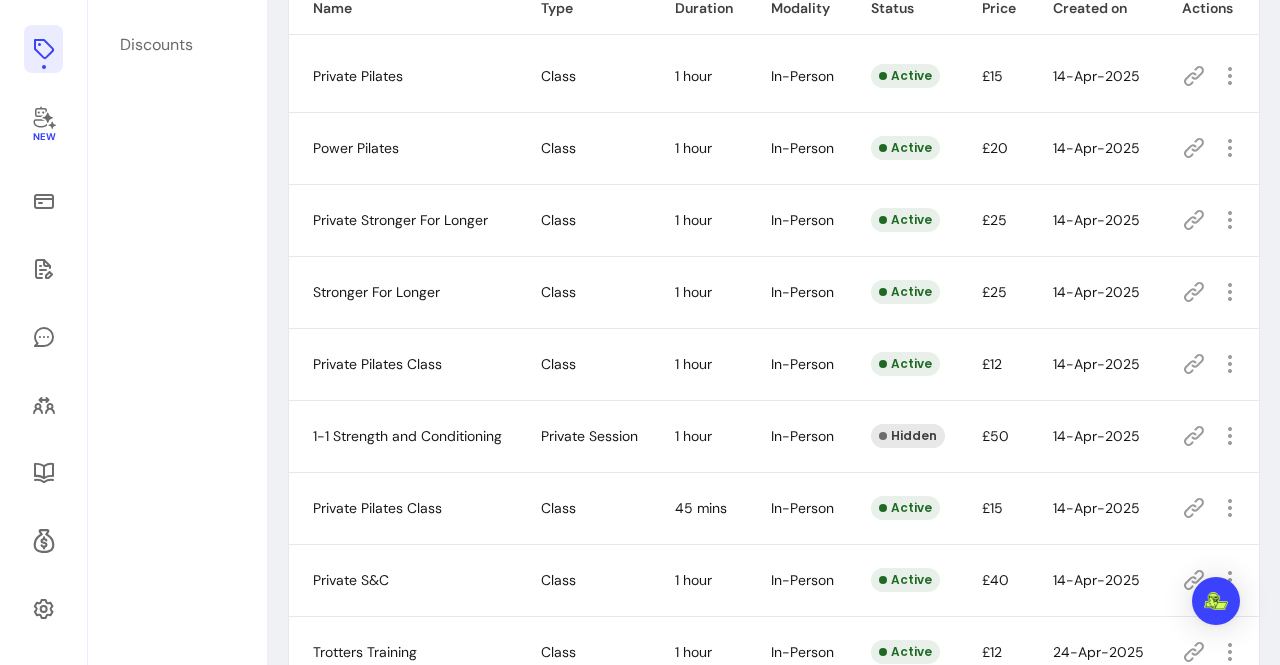 scroll, scrollTop: 436, scrollLeft: 0, axis: vertical 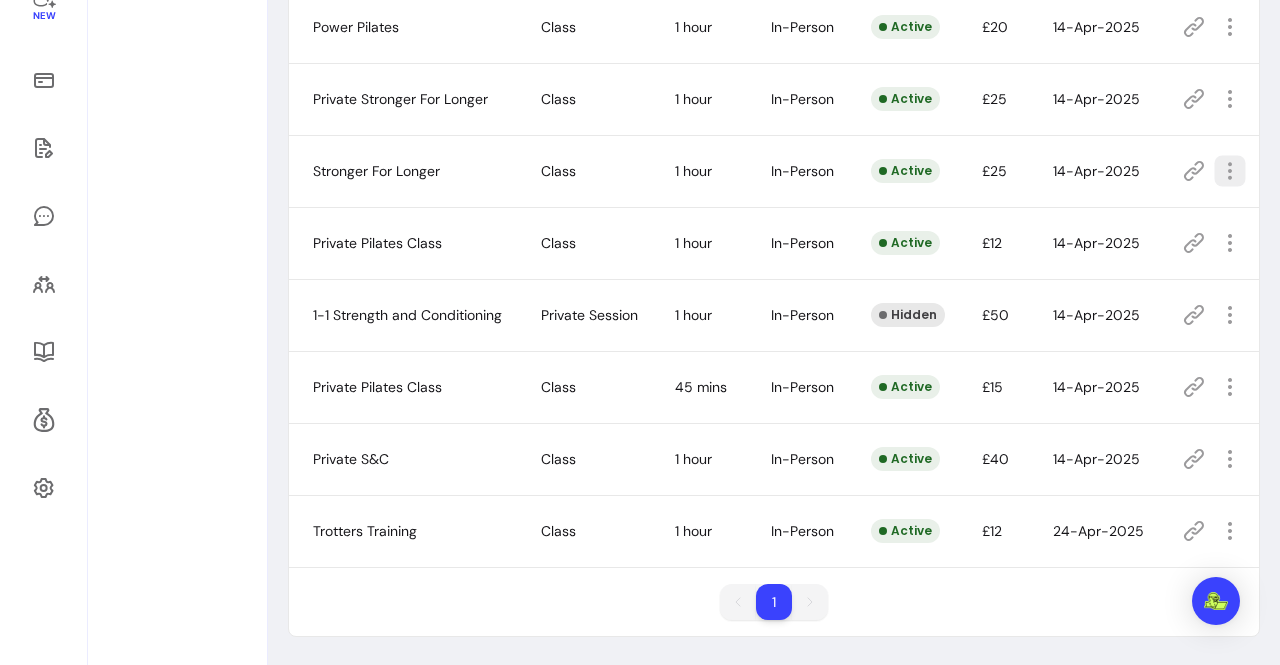 click 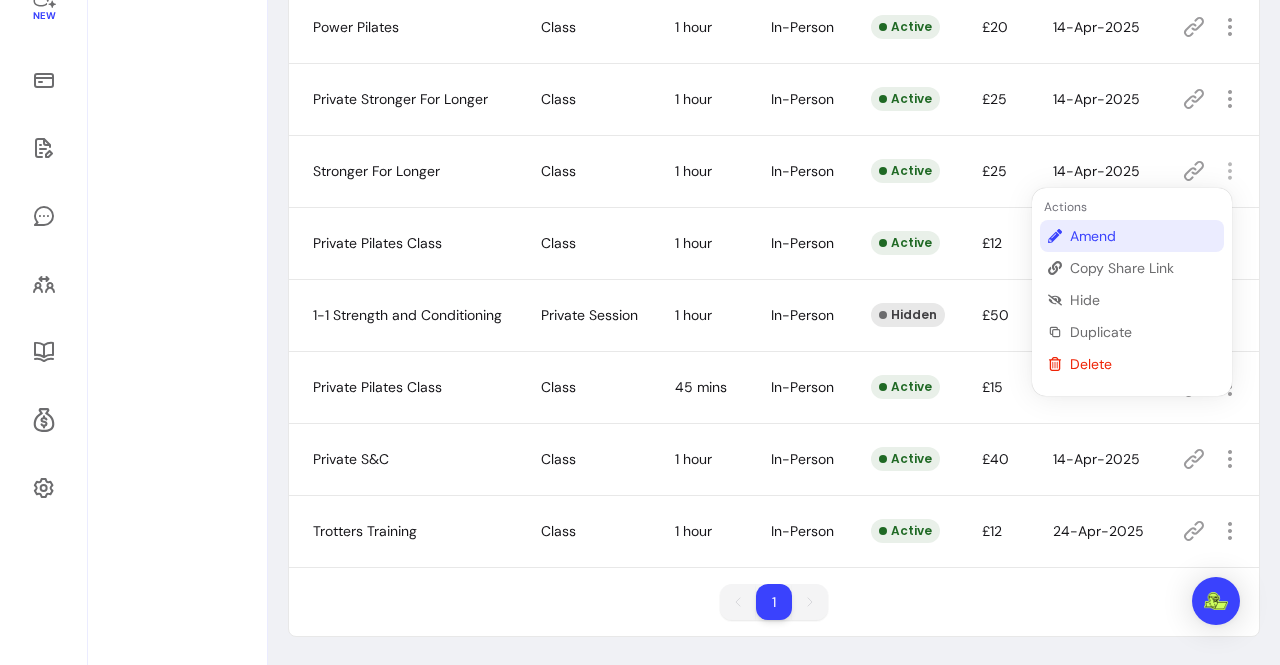 click on "Amend" at bounding box center (1143, 236) 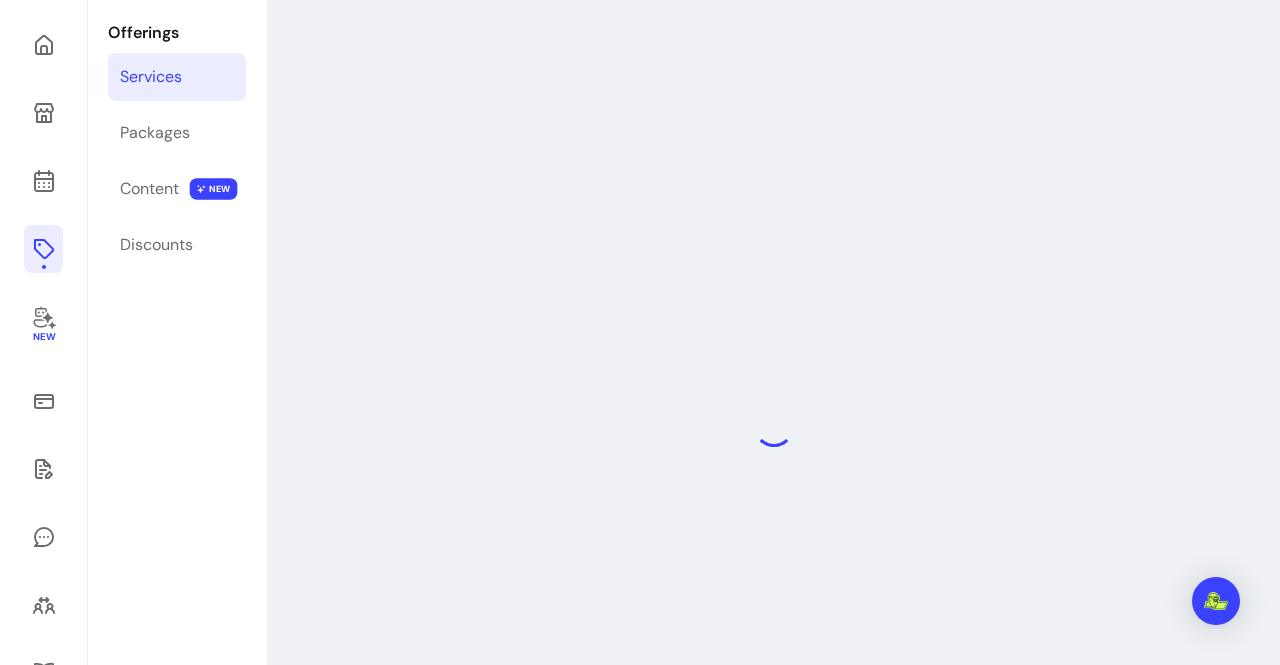 scroll, scrollTop: 96, scrollLeft: 0, axis: vertical 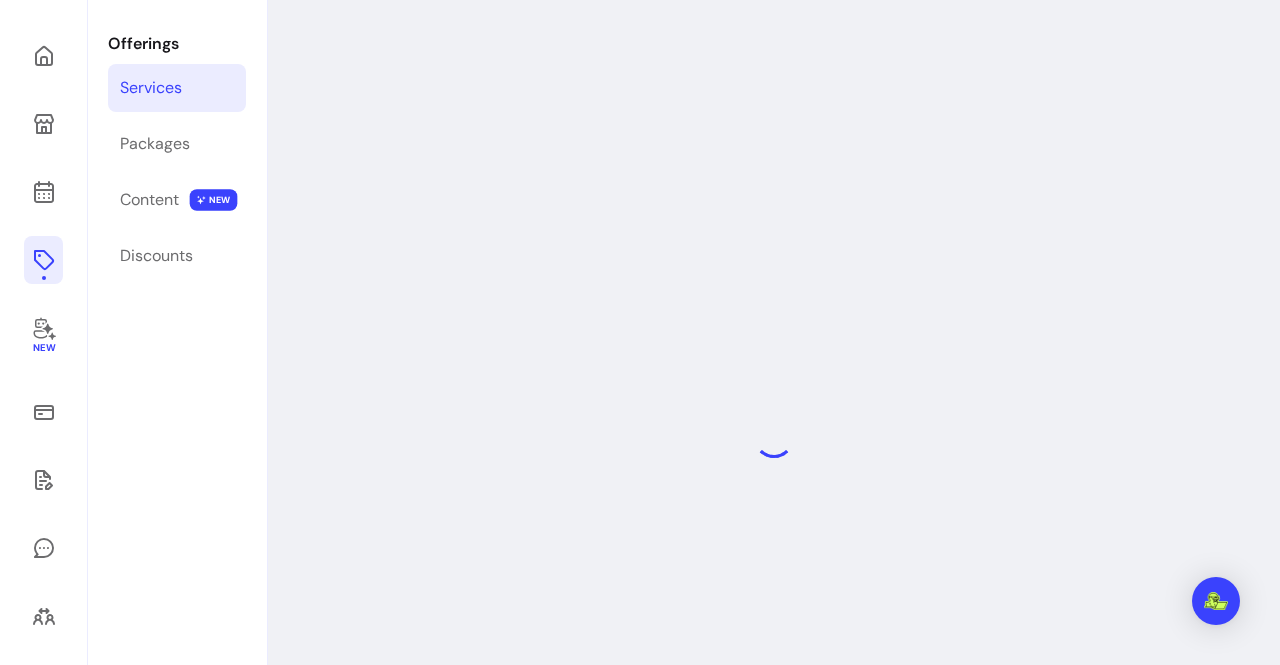 select on "**" 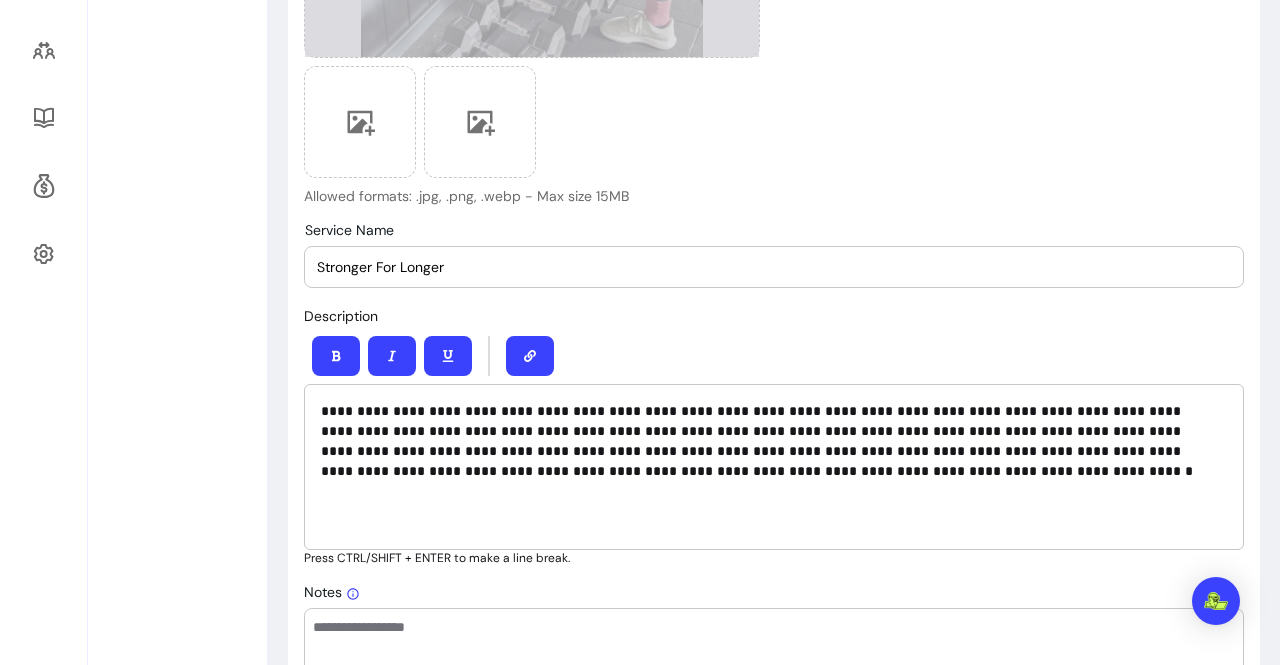 scroll, scrollTop: 664, scrollLeft: 0, axis: vertical 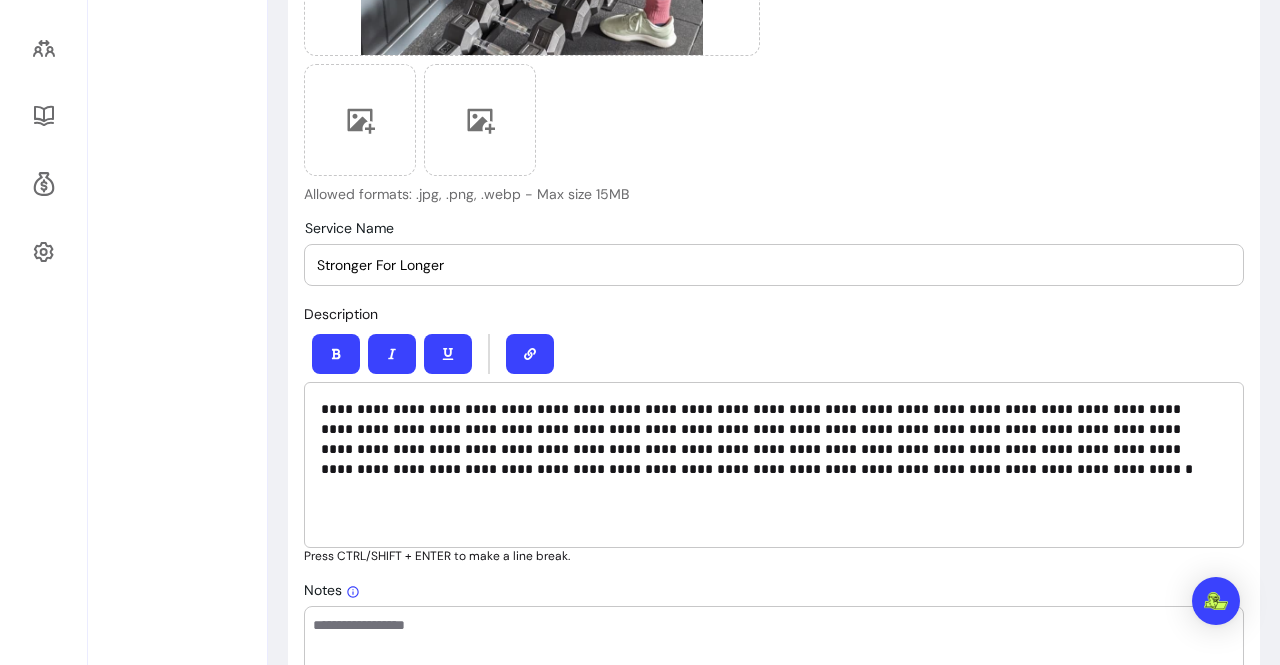 click on "**********" at bounding box center [766, 439] 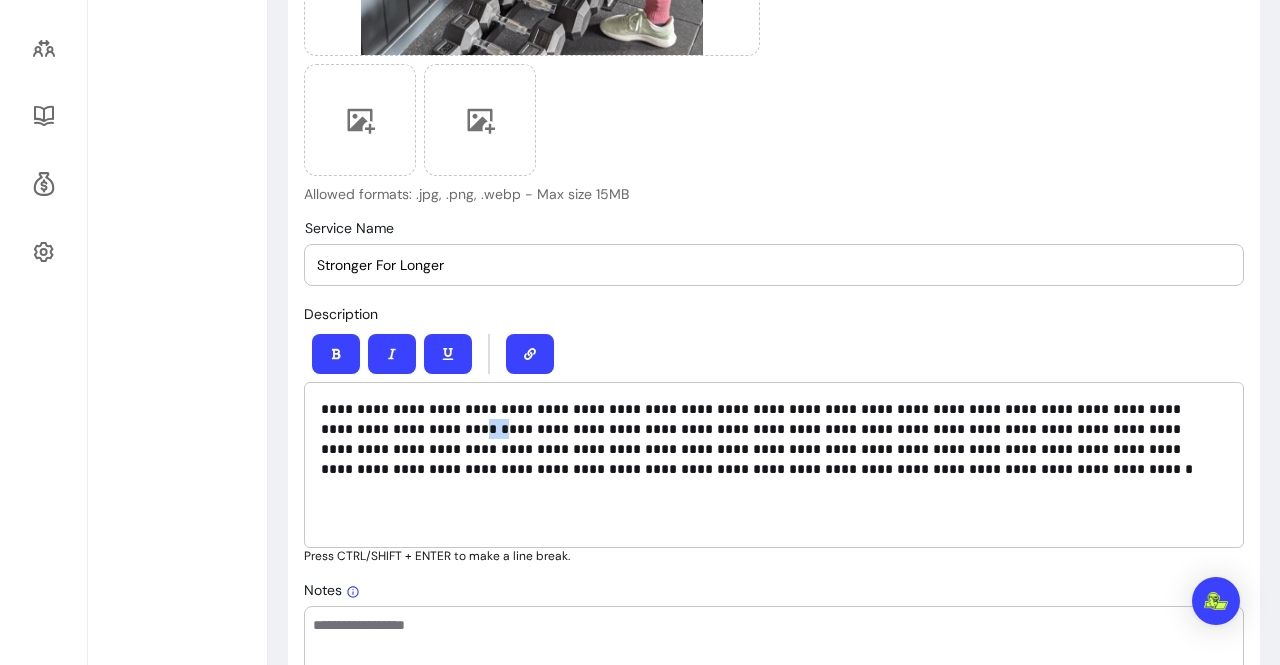 click on "**********" at bounding box center [766, 439] 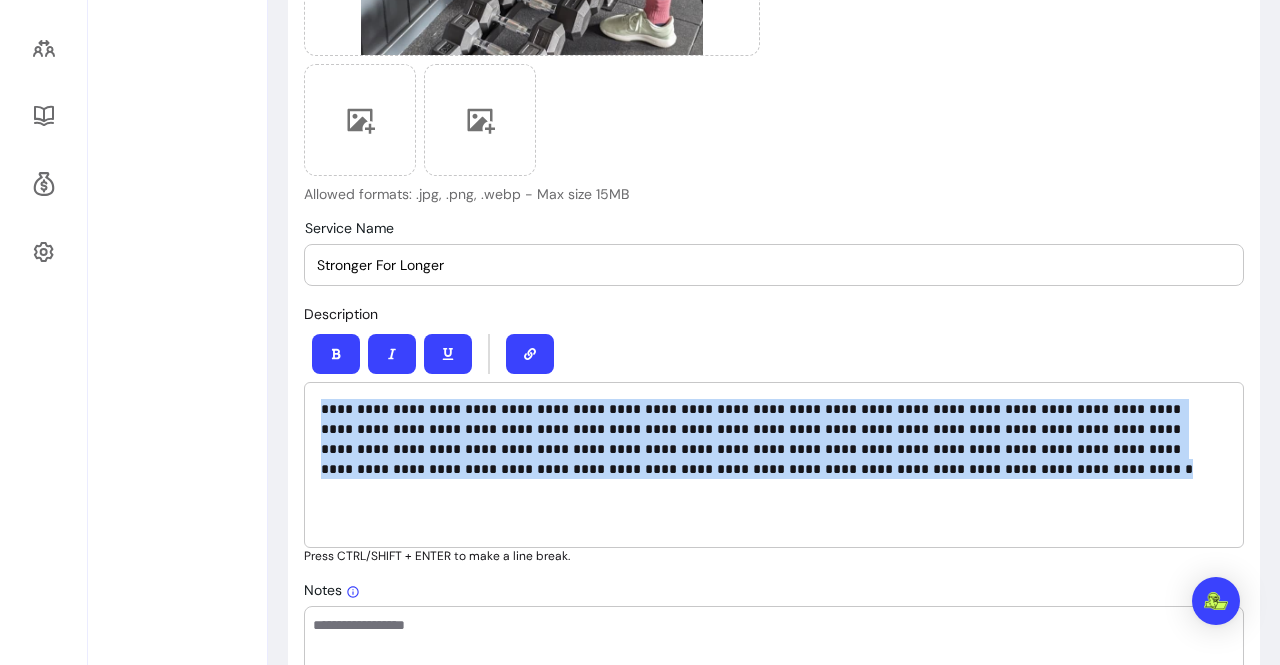 click on "**********" at bounding box center (766, 439) 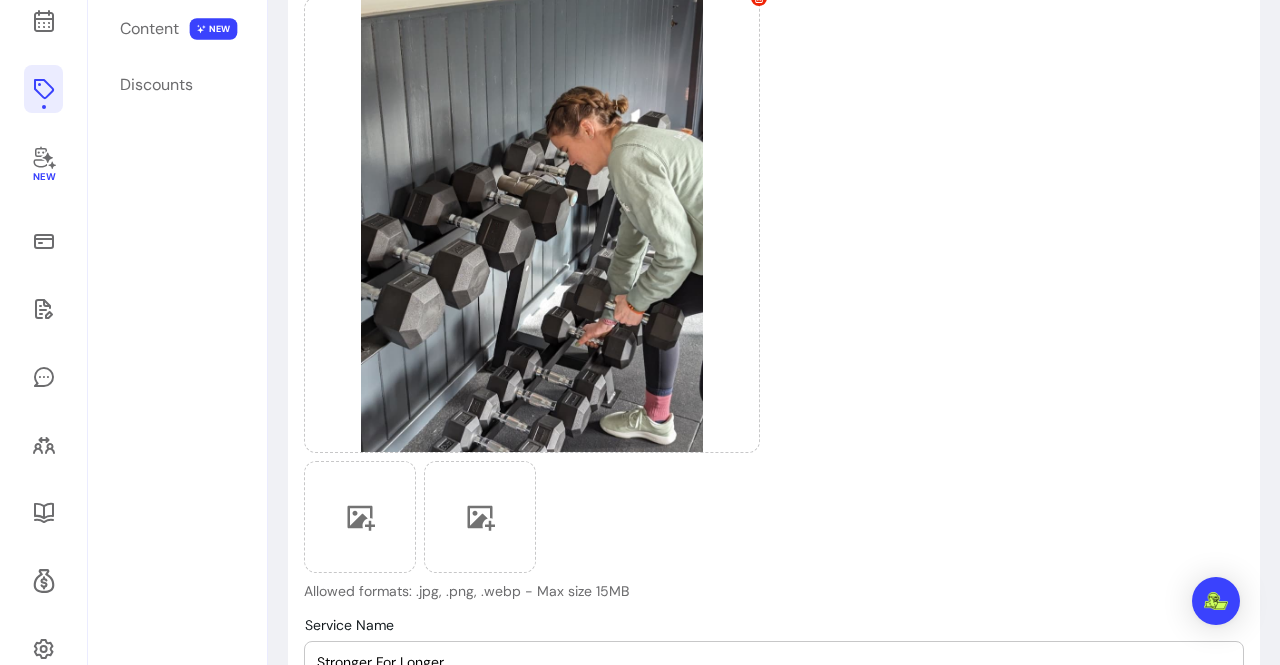 scroll, scrollTop: 0, scrollLeft: 0, axis: both 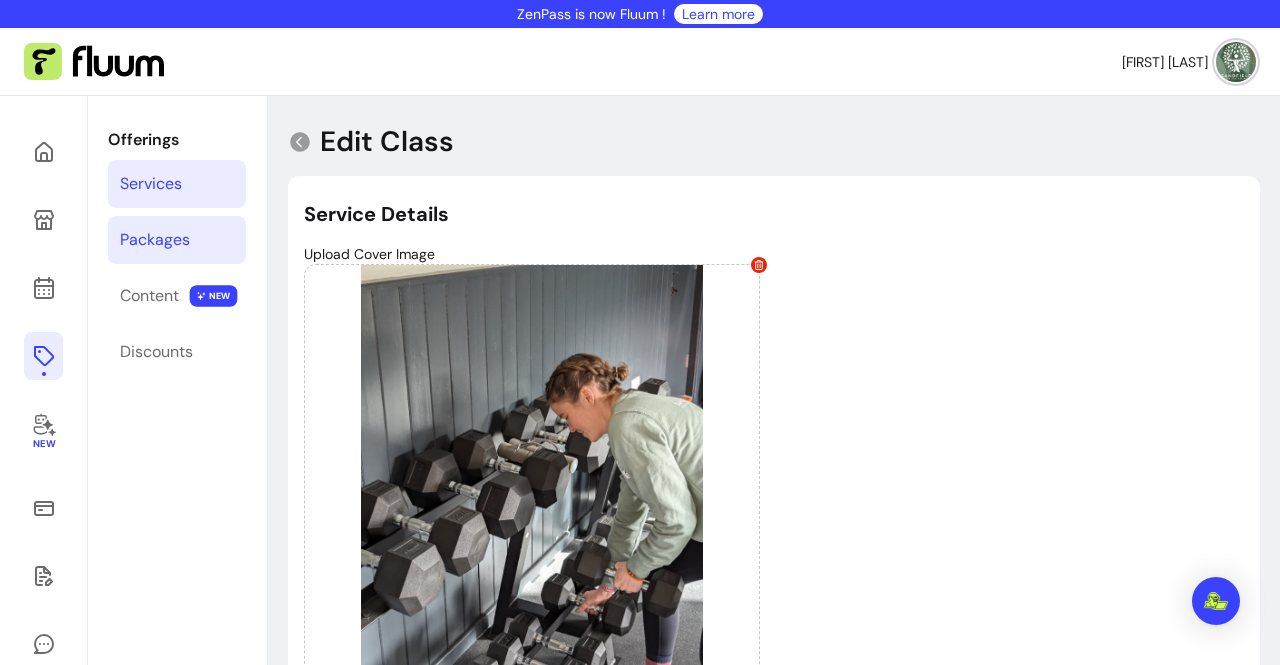 click on "Packages" at bounding box center (155, 240) 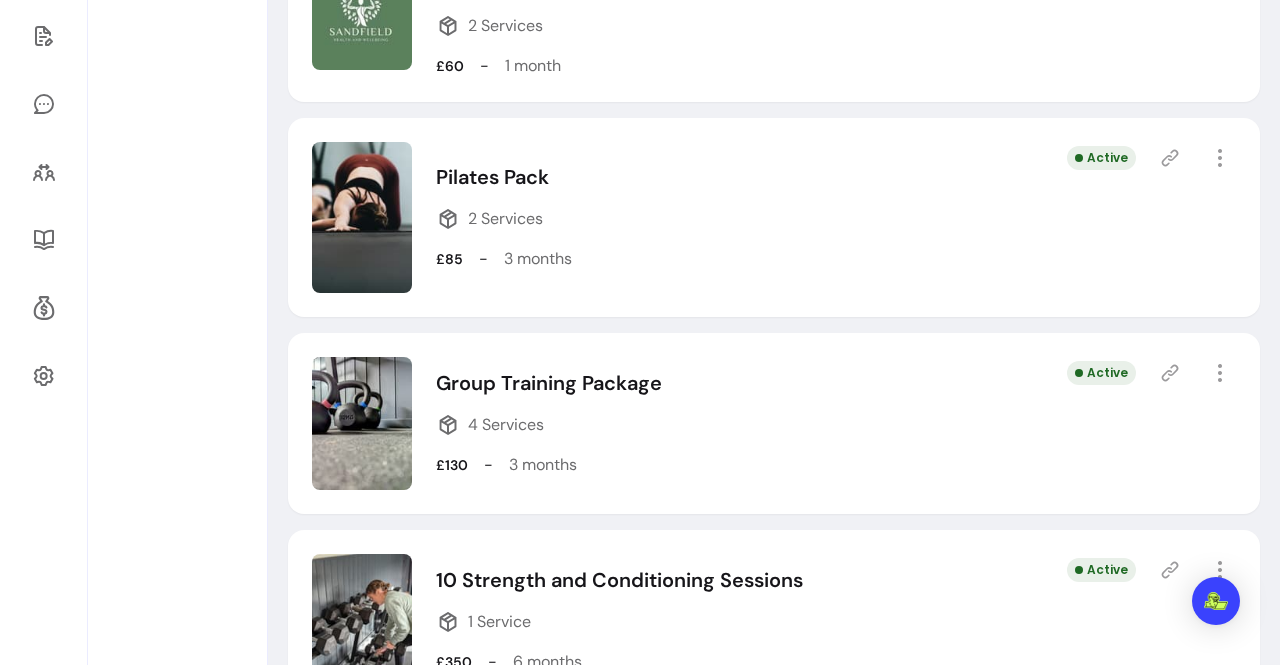 scroll, scrollTop: 544, scrollLeft: 0, axis: vertical 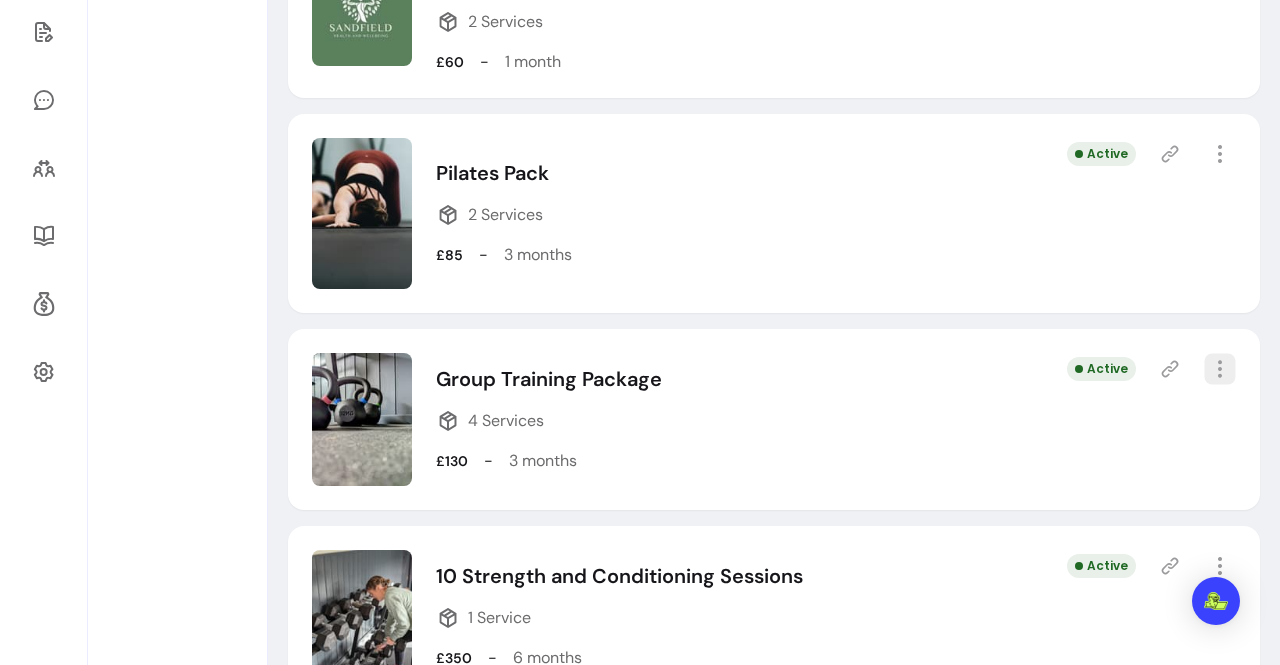 click 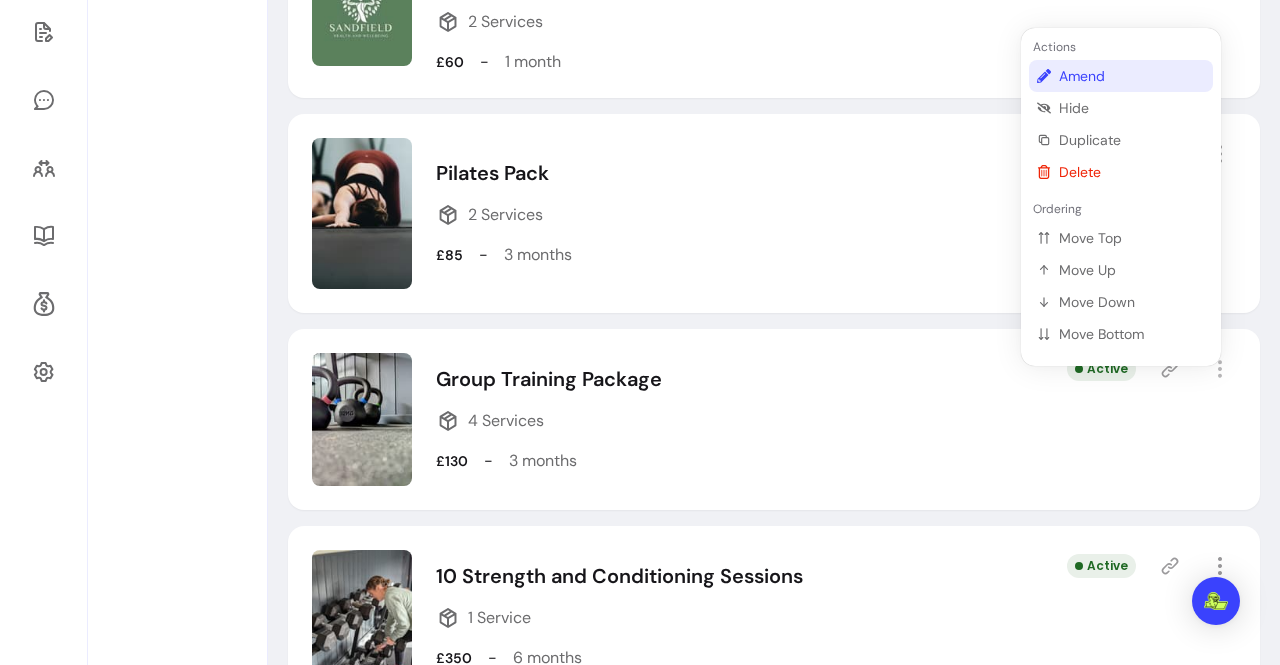 click on "Amend" at bounding box center [1132, 76] 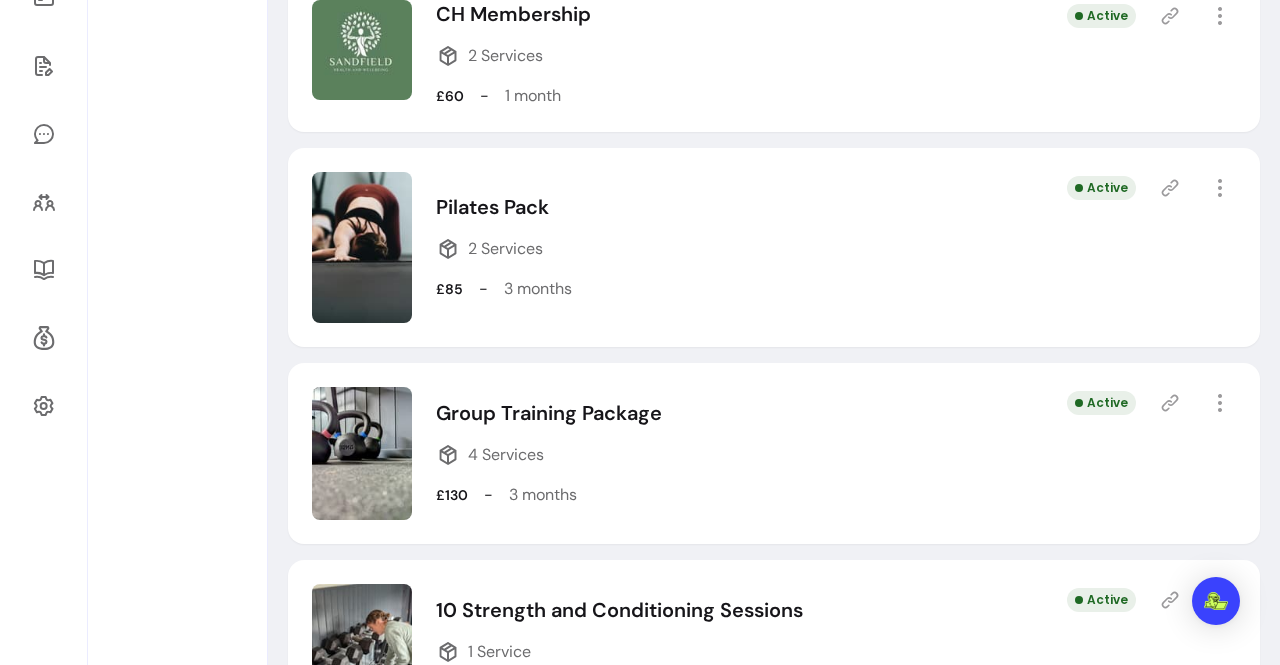 select on "***" 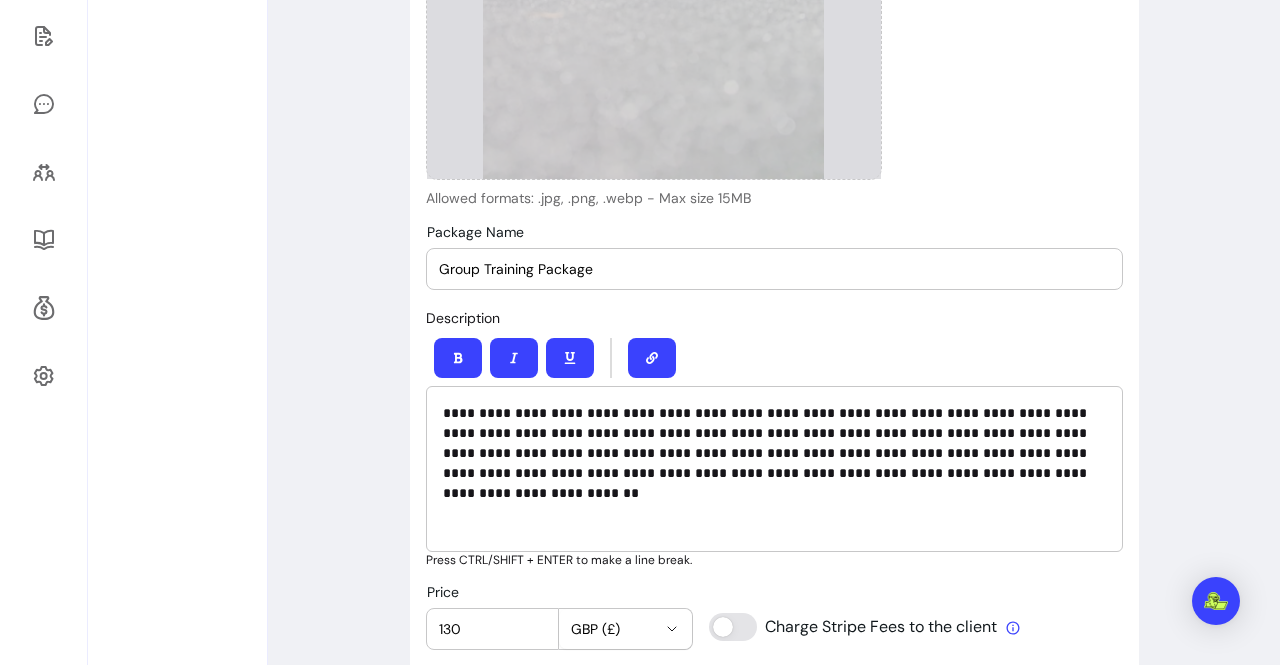 scroll, scrollTop: 552, scrollLeft: 0, axis: vertical 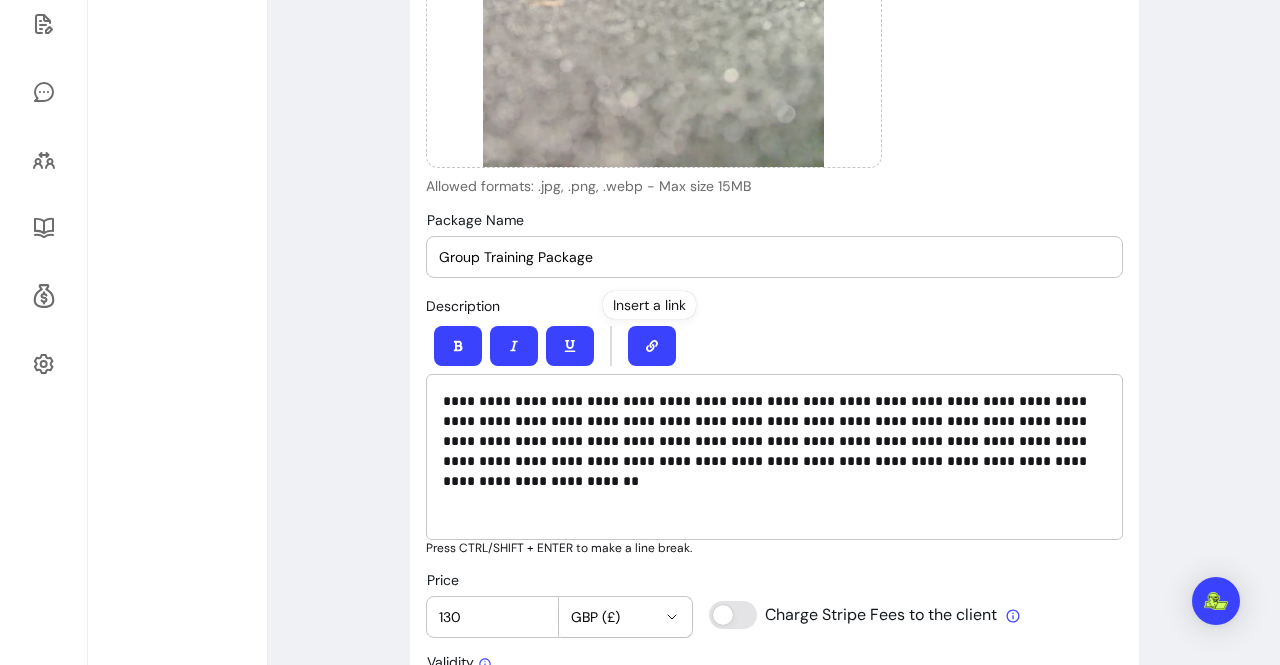 click on "**********" at bounding box center (769, 431) 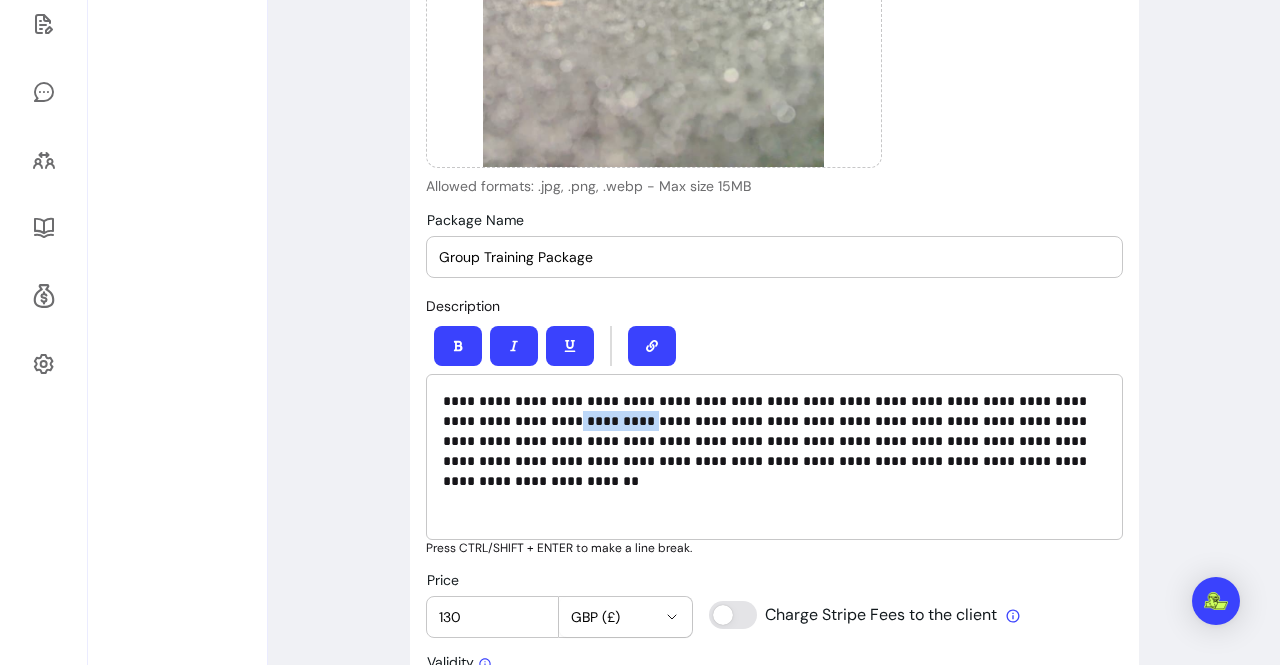 click on "**********" at bounding box center [769, 431] 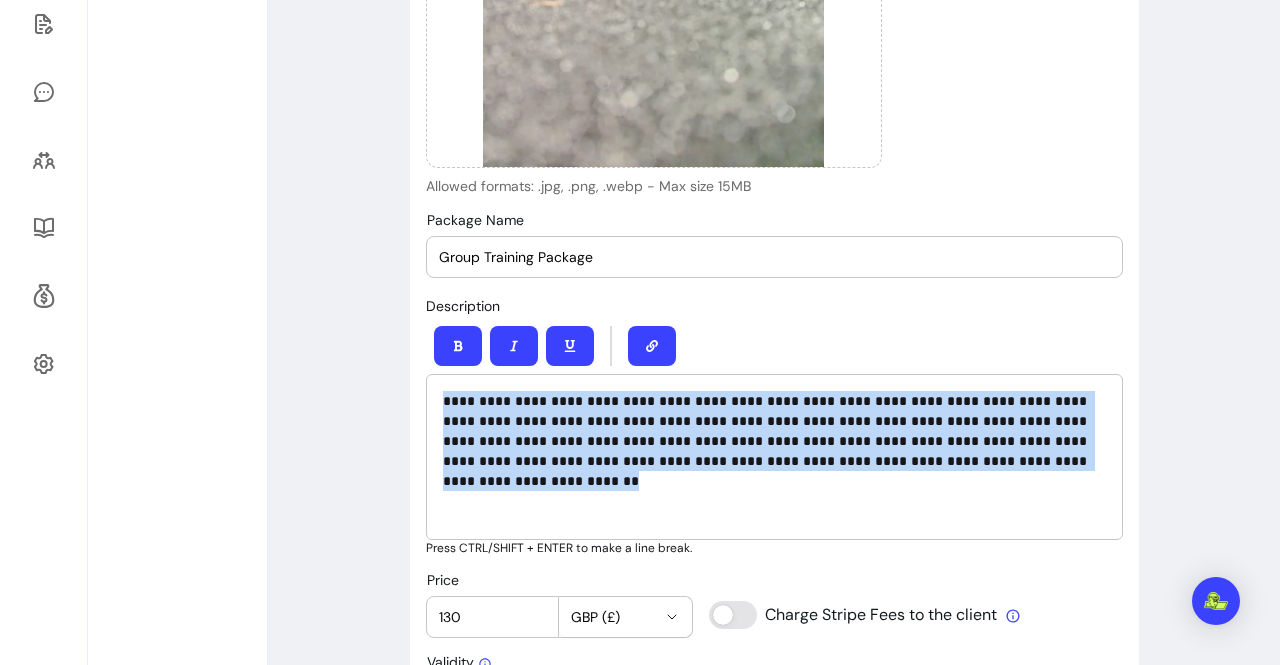 click on "**********" at bounding box center [769, 431] 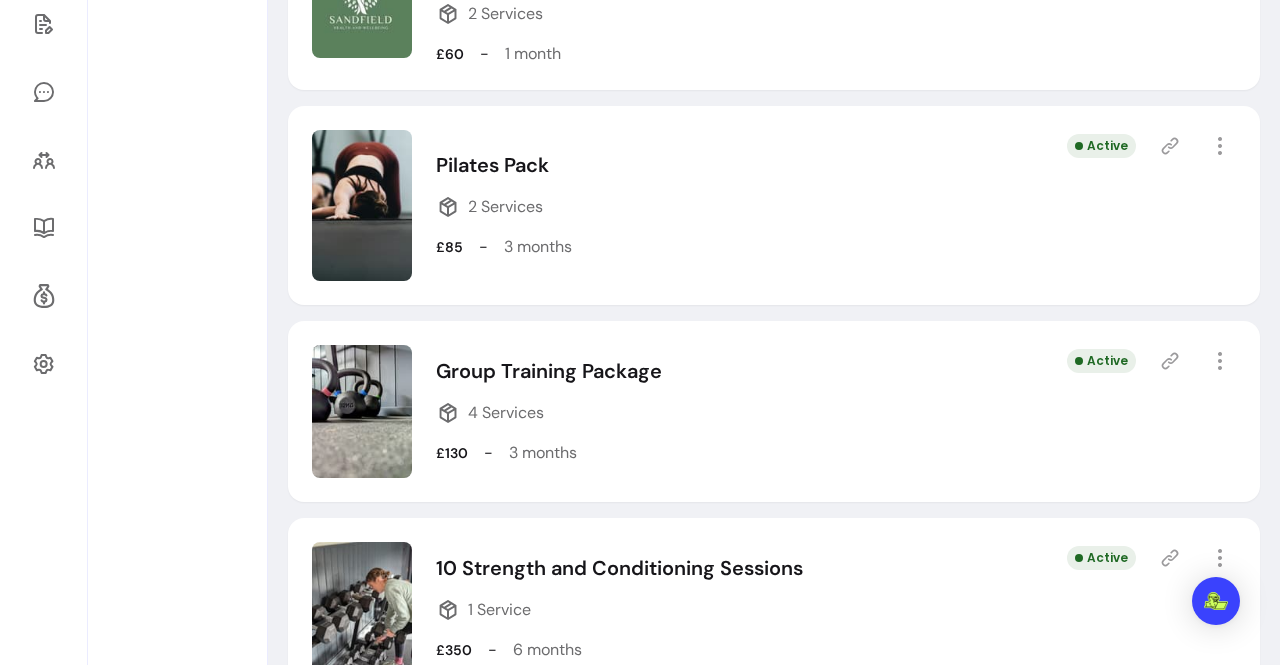 click on "Pilates Pack 2 Services £85 - 3 months Active" at bounding box center [774, 205] 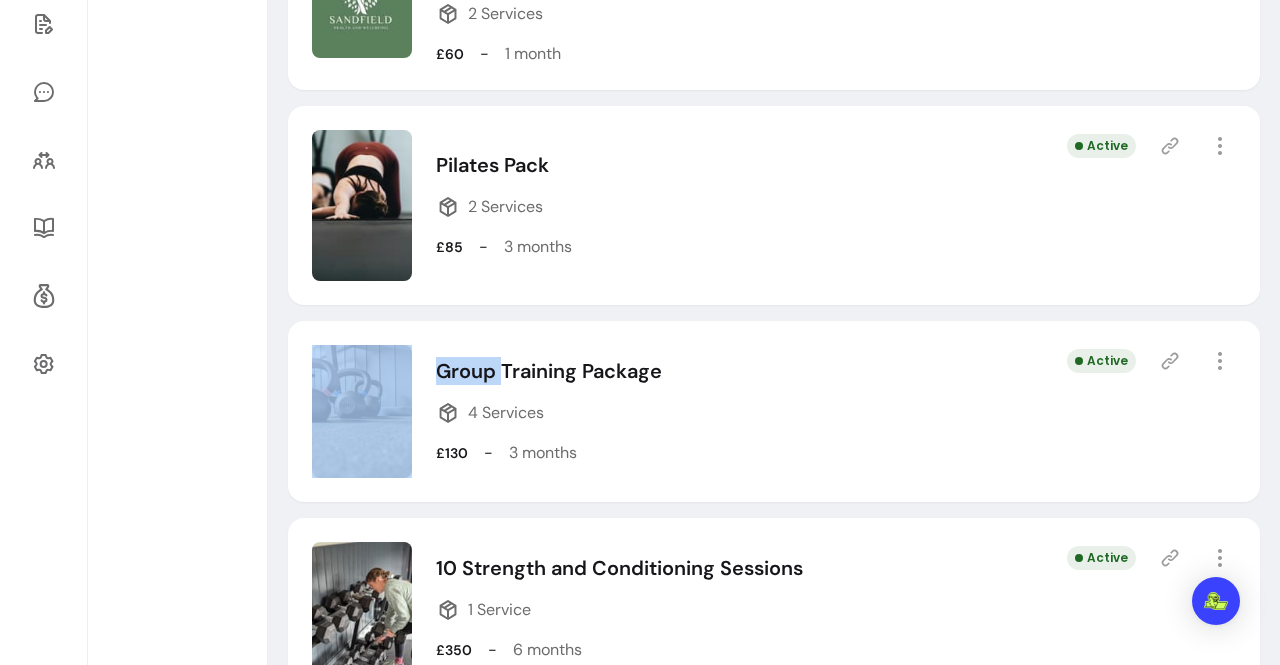 click on "Pilates Pack 2 Services £85 - 3 months Active" at bounding box center (774, 205) 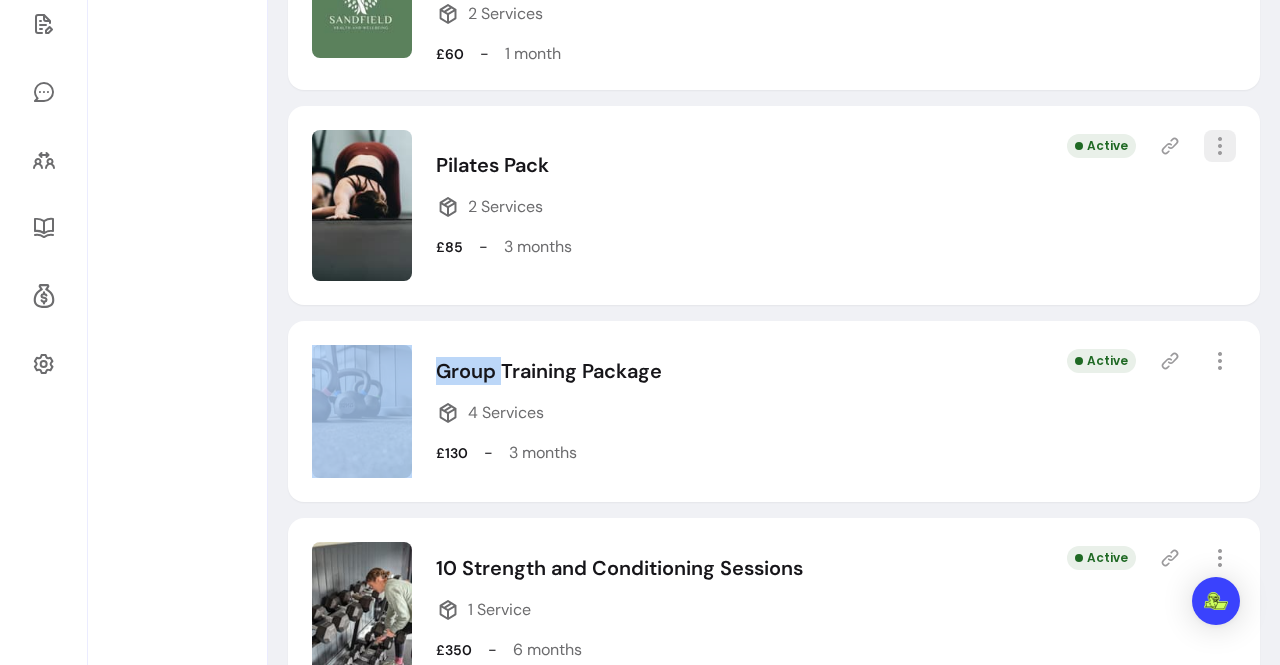 click 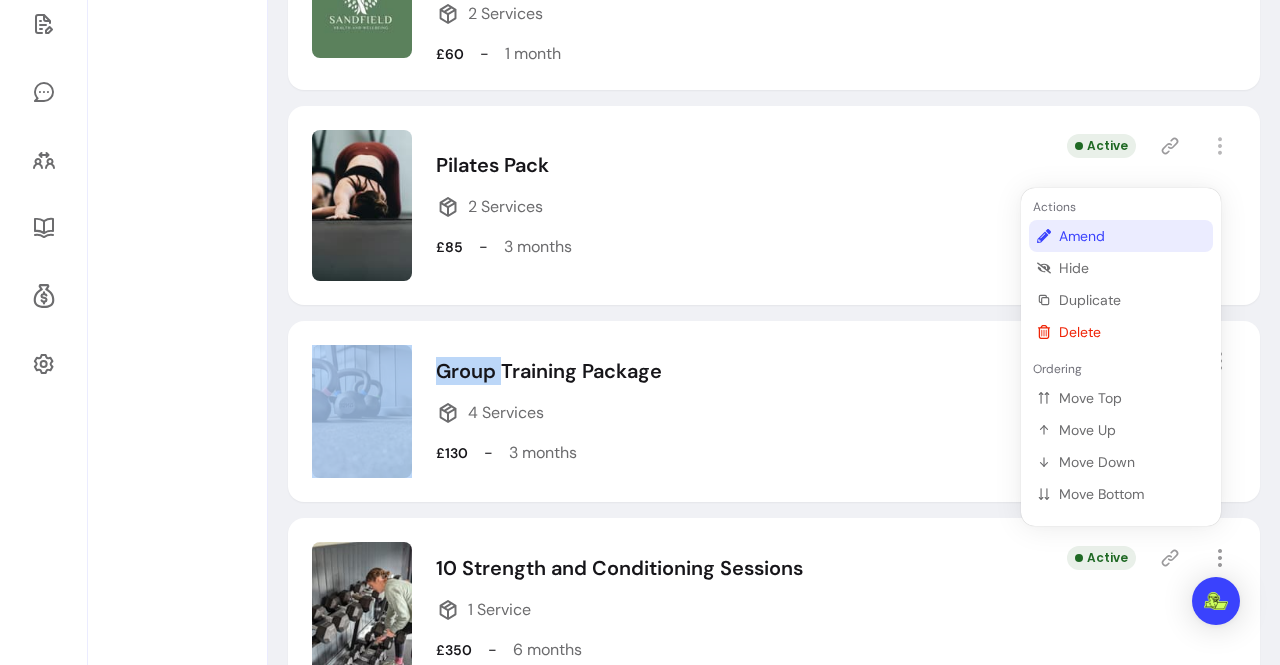 click on "Amend" at bounding box center (1132, 236) 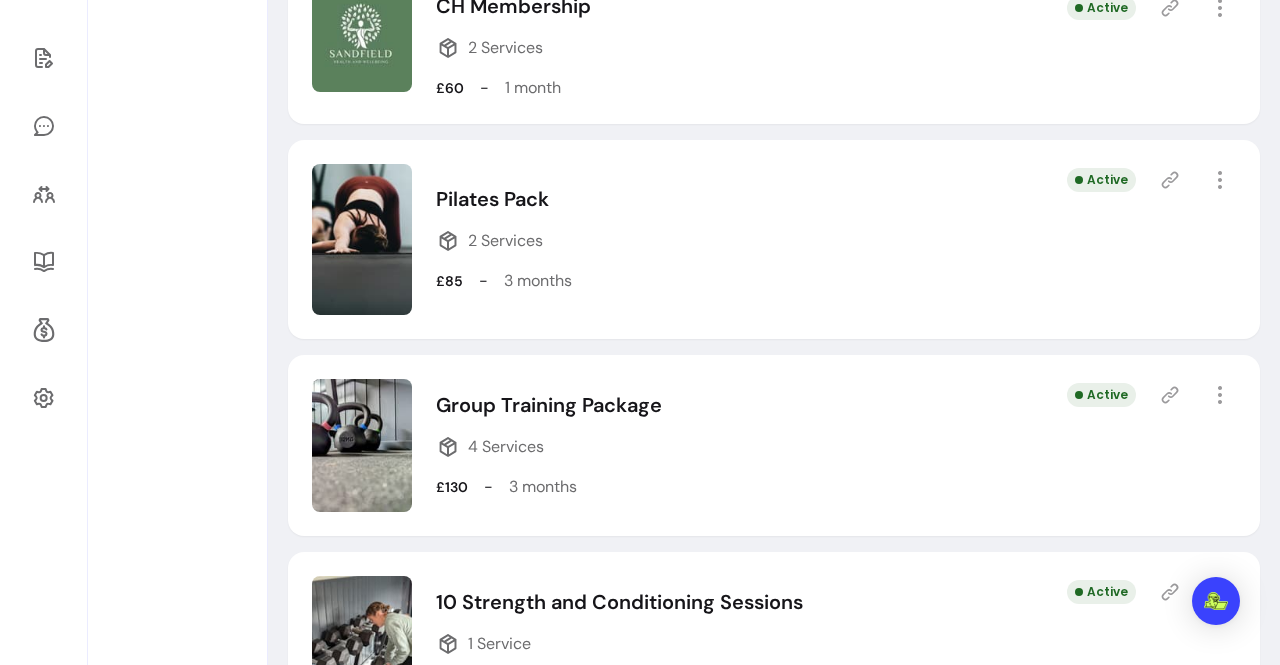 select on "***" 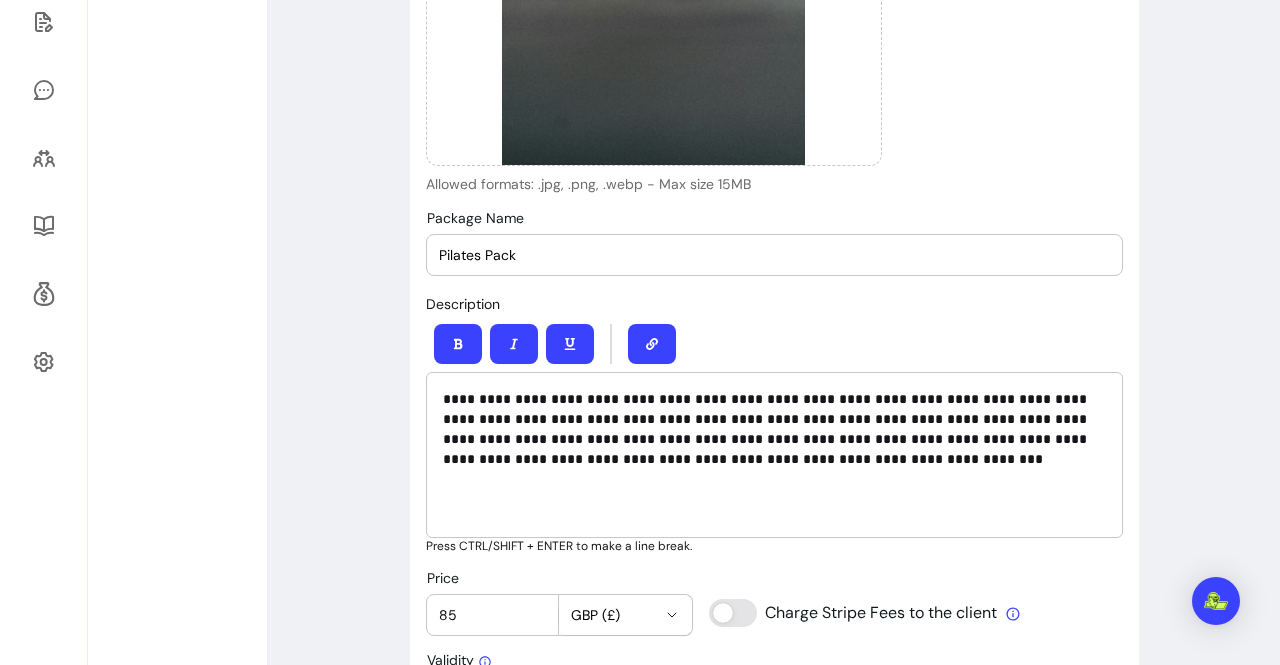 scroll, scrollTop: 558, scrollLeft: 0, axis: vertical 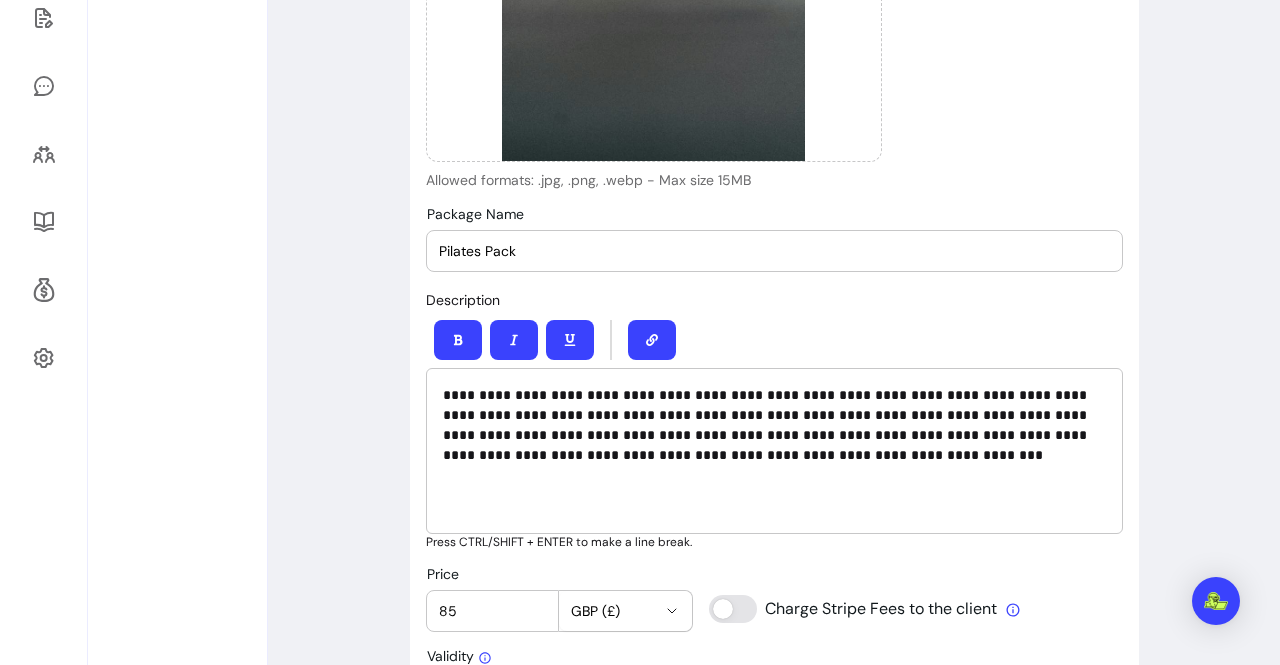 click on "**********" at bounding box center [769, 425] 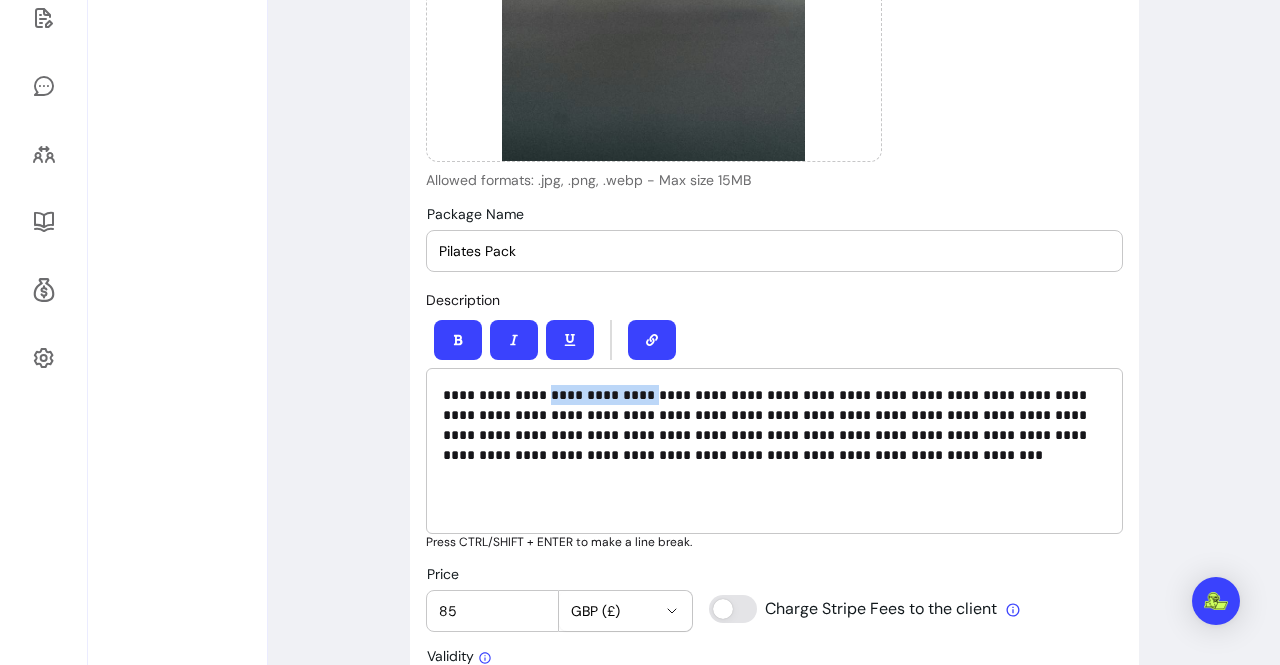 click on "**********" at bounding box center (769, 425) 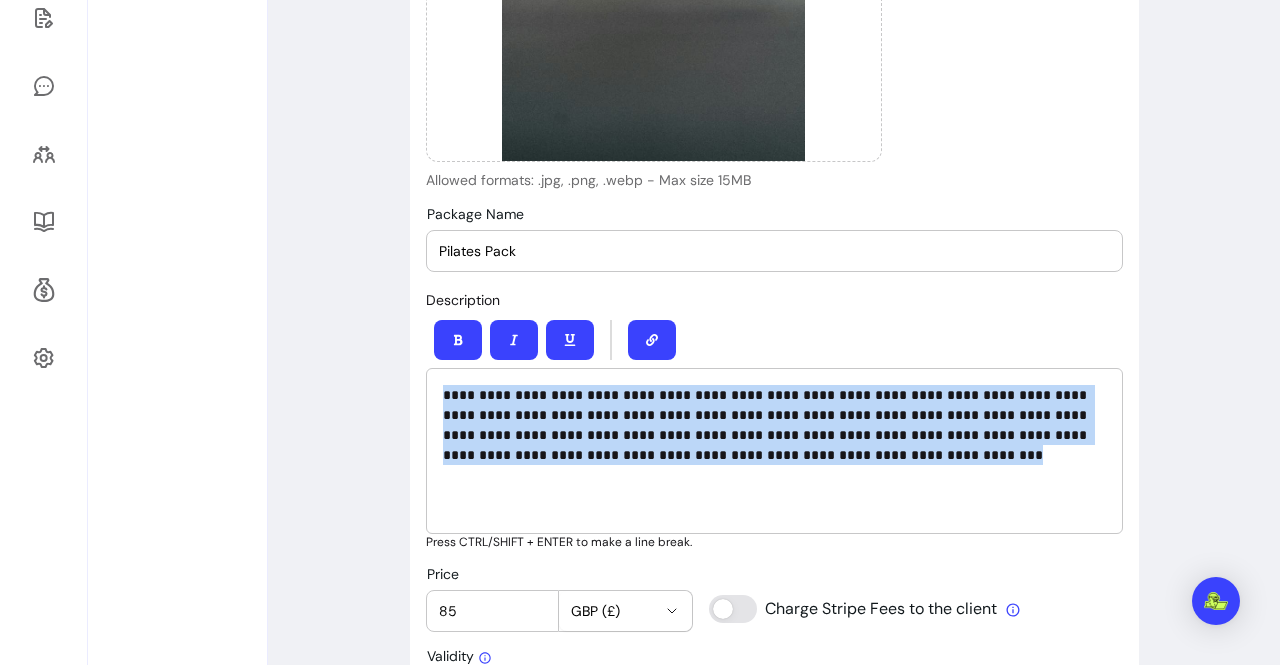 click on "**********" at bounding box center (769, 425) 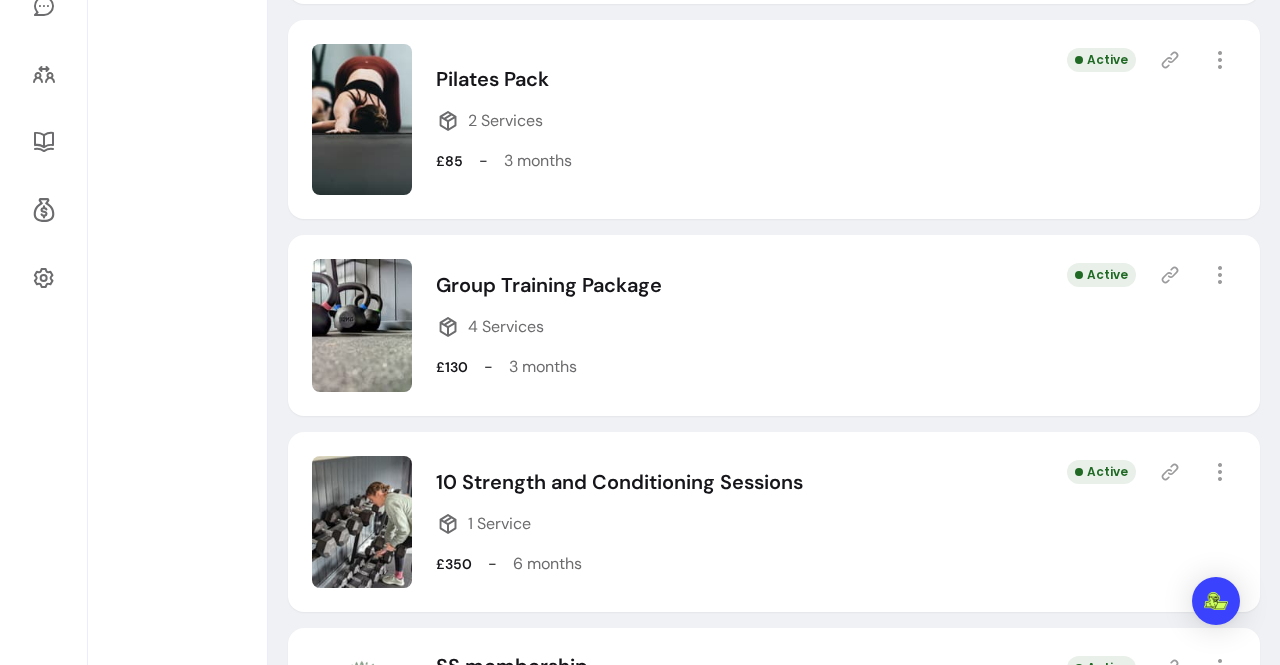 scroll, scrollTop: 770, scrollLeft: 0, axis: vertical 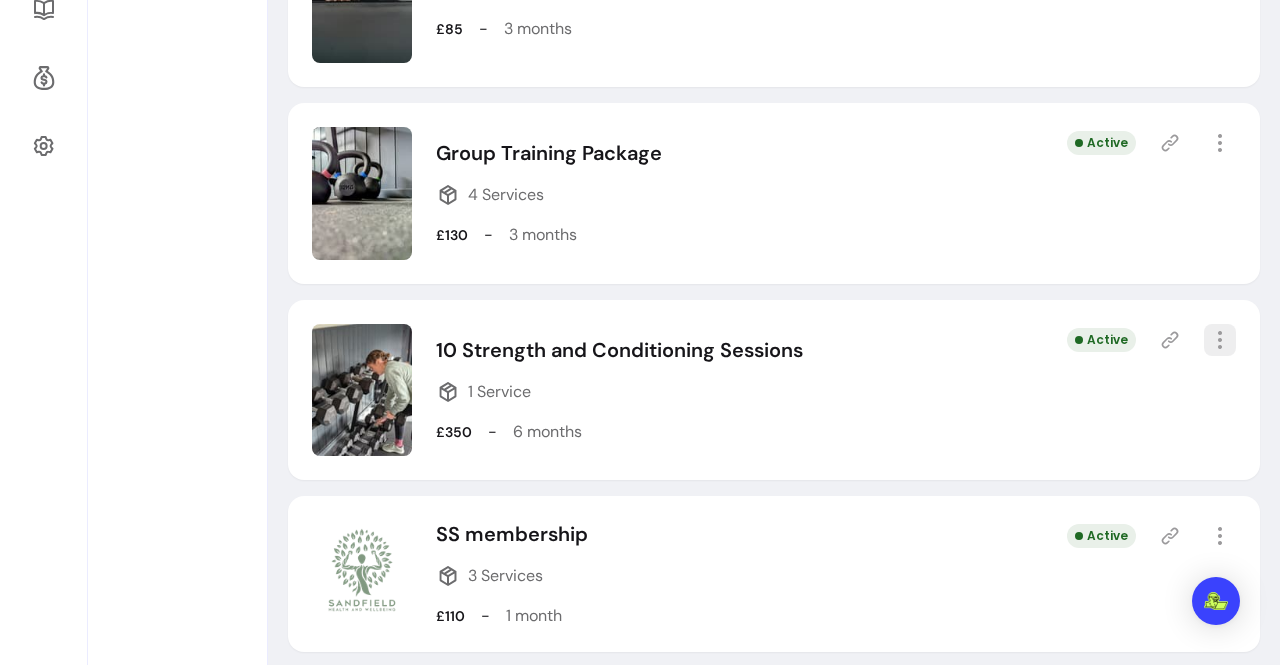 click 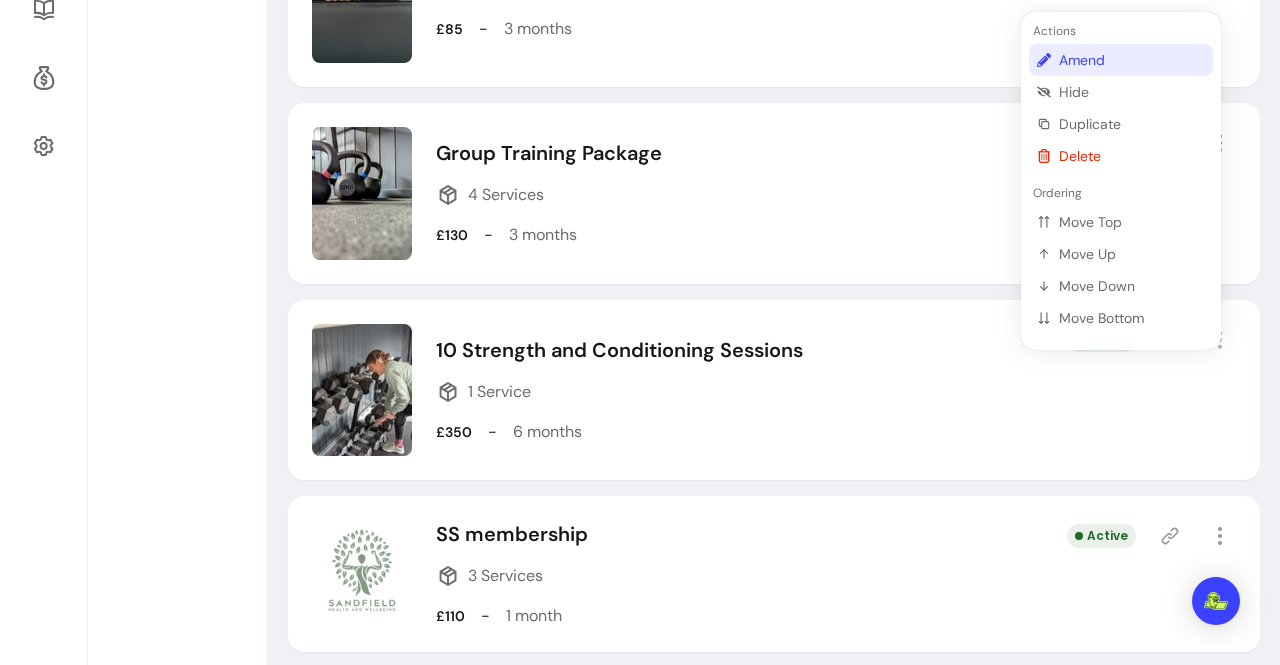 click on "Amend" at bounding box center (1132, 60) 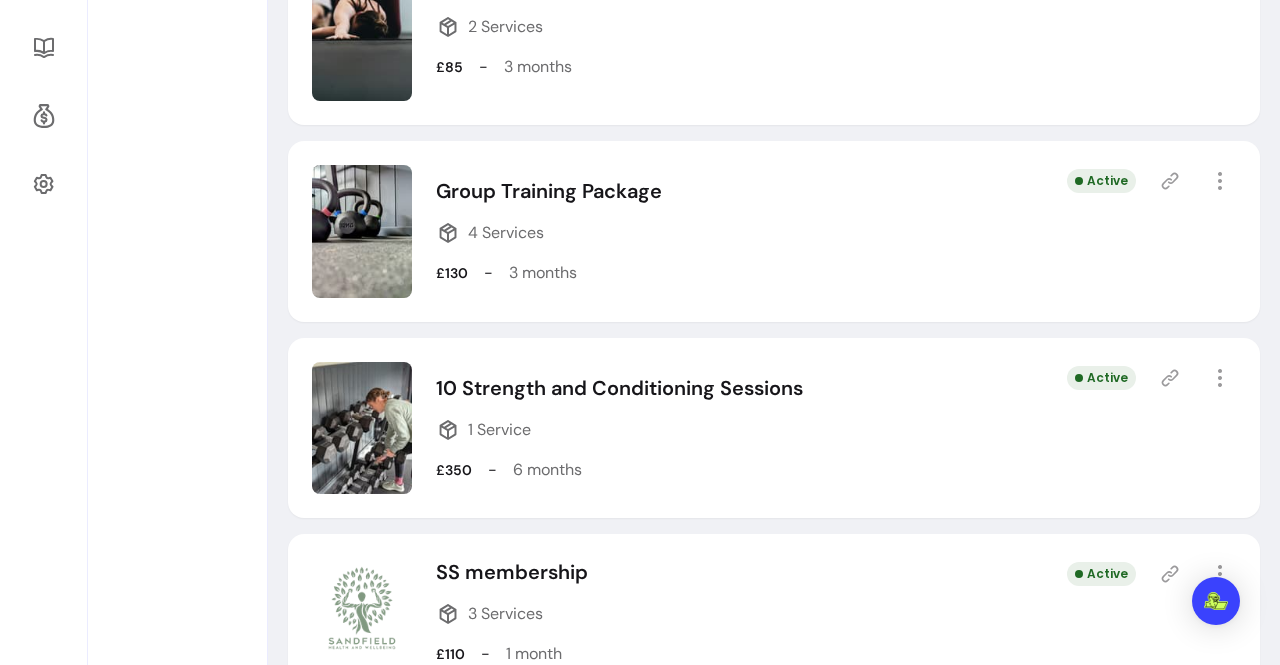 select on "***" 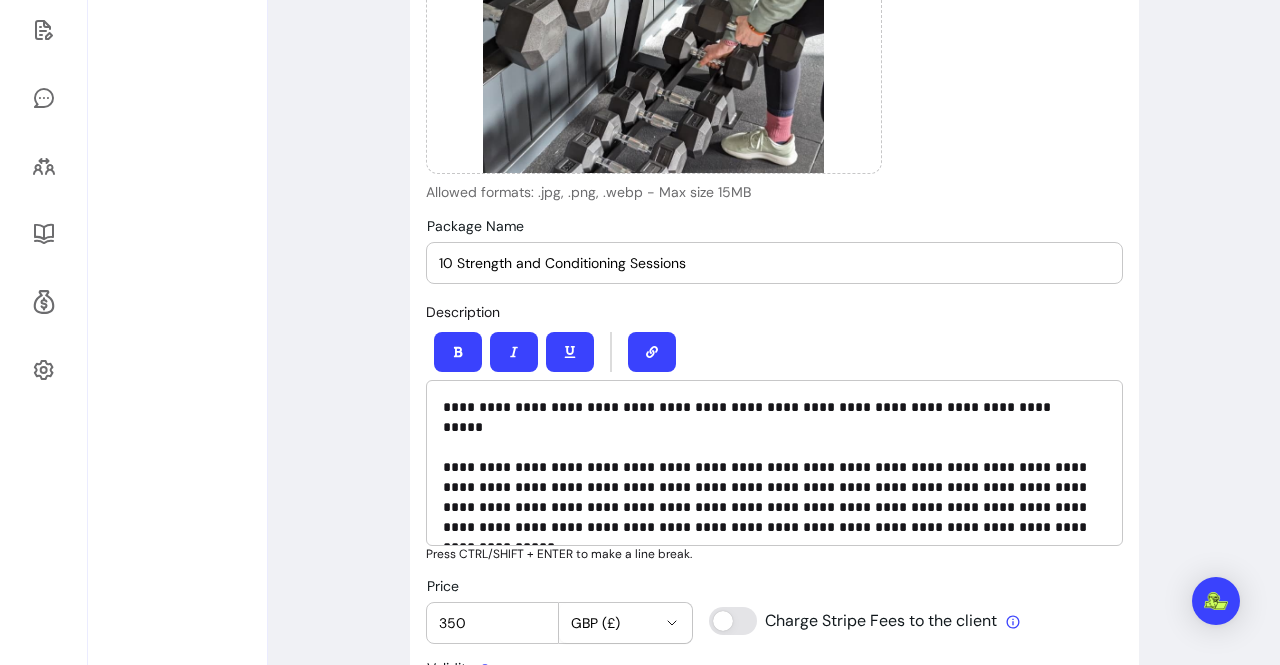 scroll, scrollTop: 547, scrollLeft: 0, axis: vertical 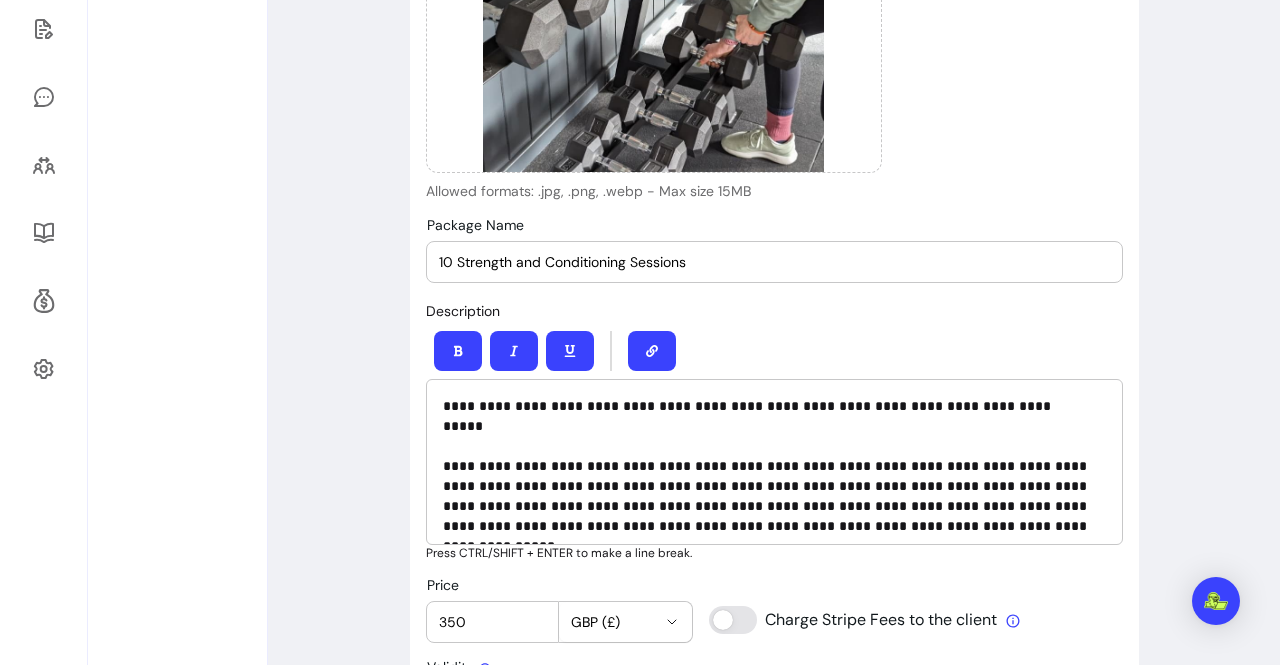 click on "**********" at bounding box center (769, 456) 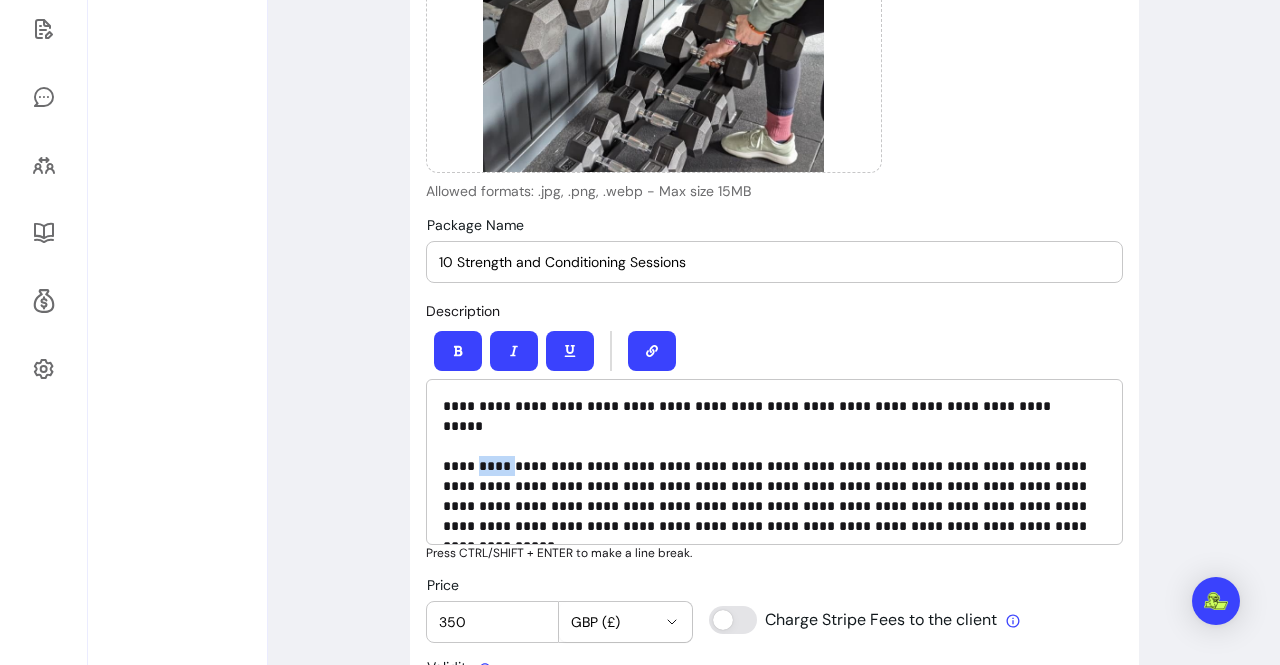 click on "**********" at bounding box center (769, 456) 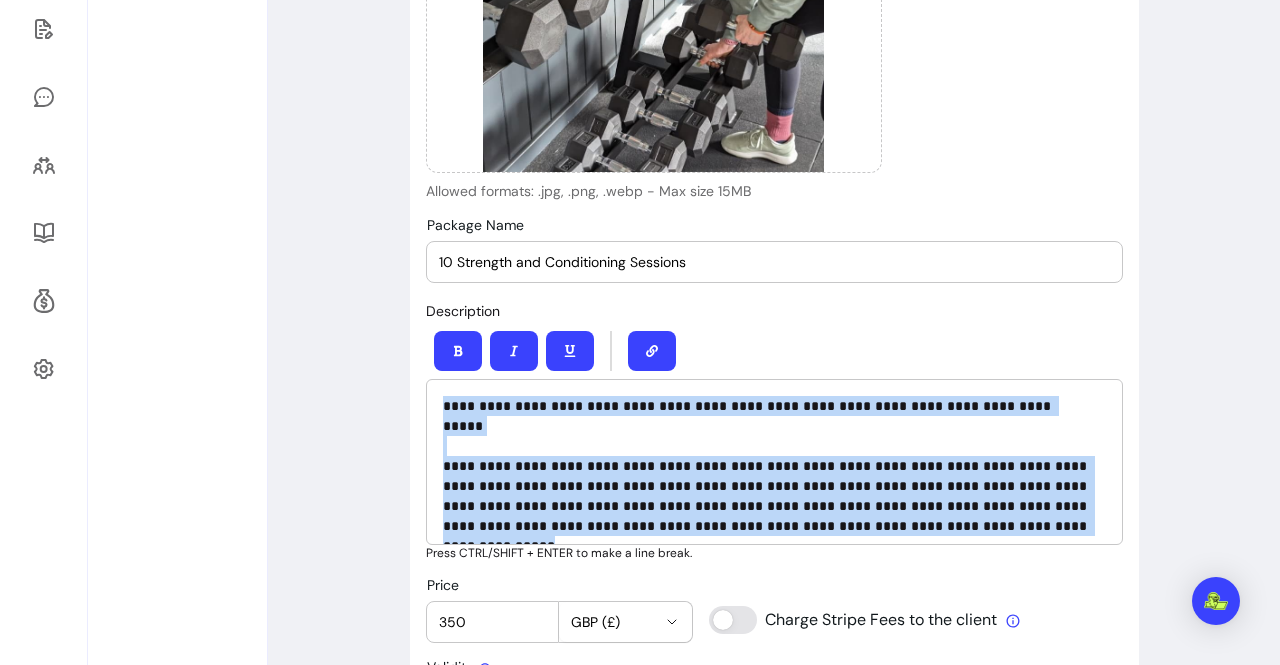 click on "**********" at bounding box center [769, 456] 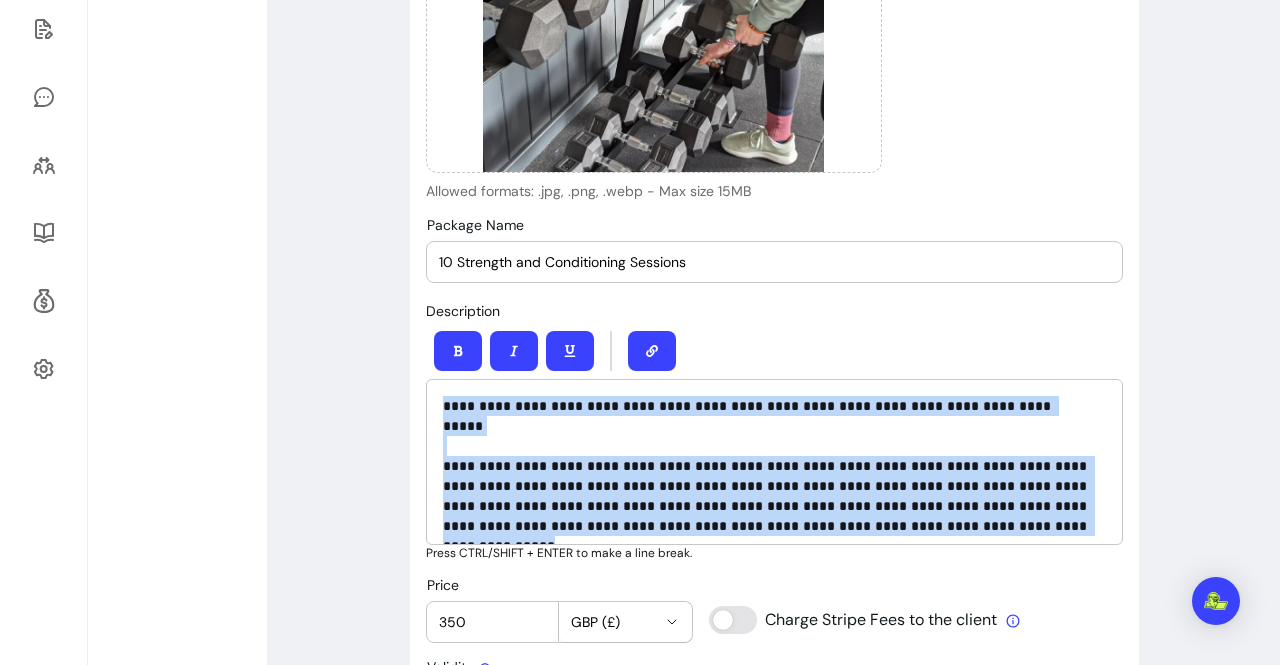 copy on "**********" 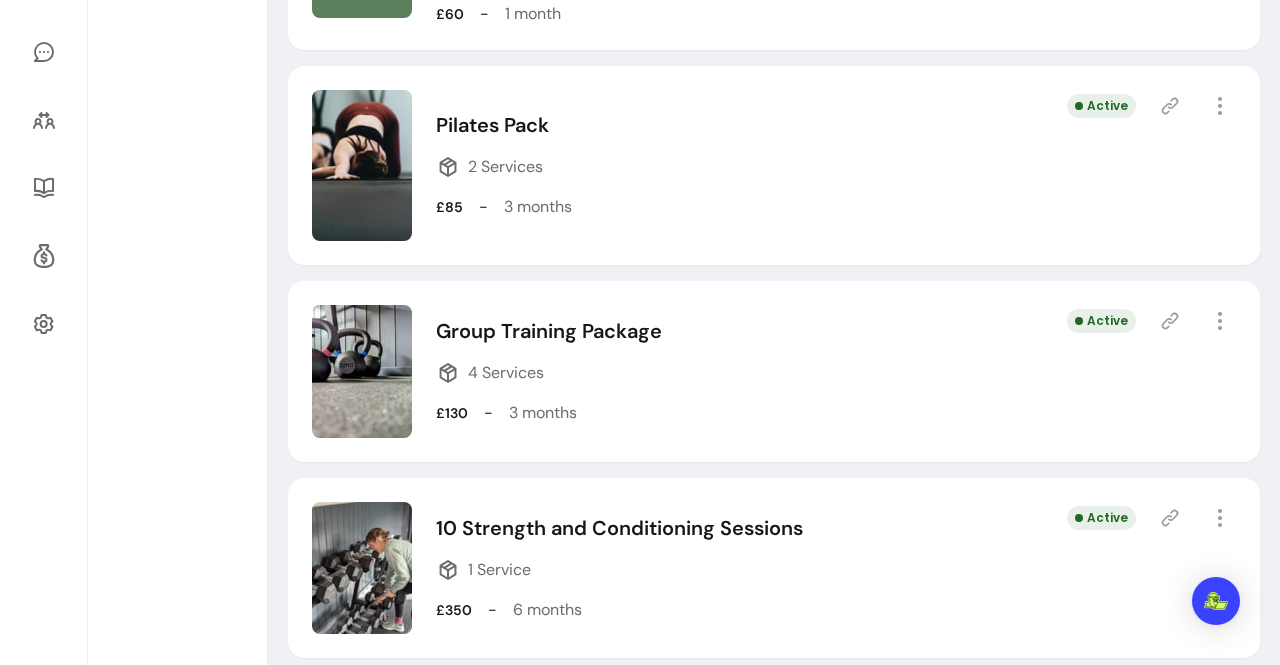 scroll, scrollTop: 800, scrollLeft: 0, axis: vertical 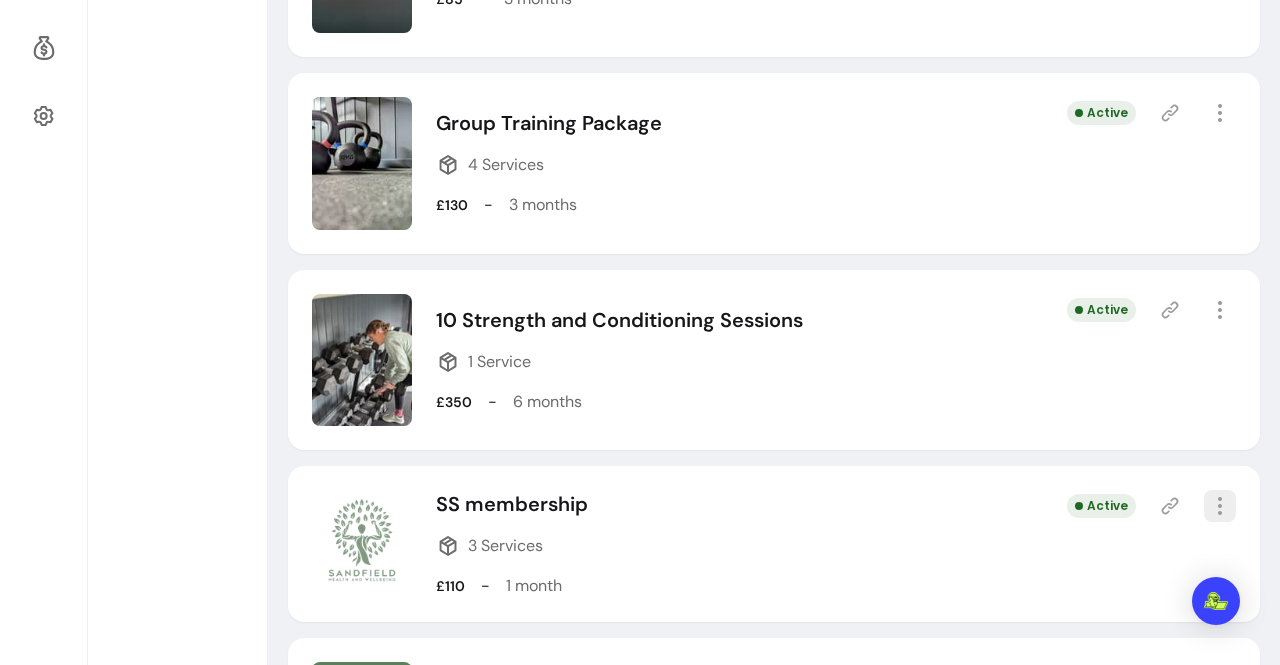 click 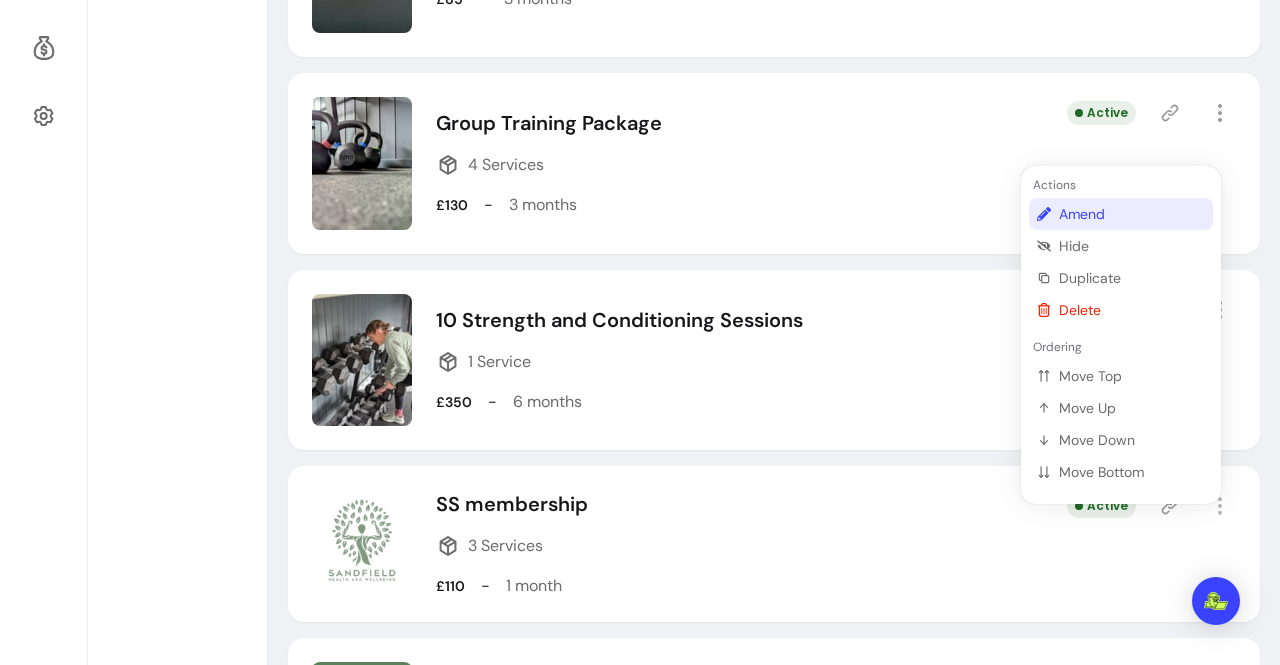 click on "Amend" at bounding box center [1132, 214] 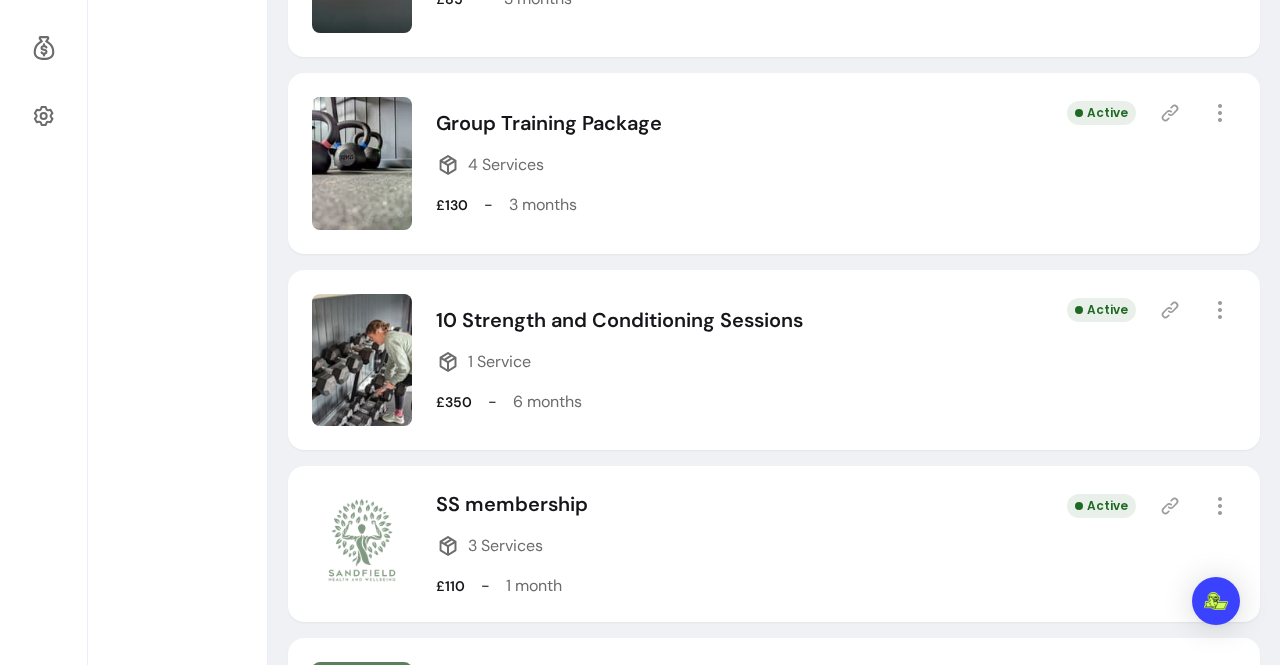 select on "***" 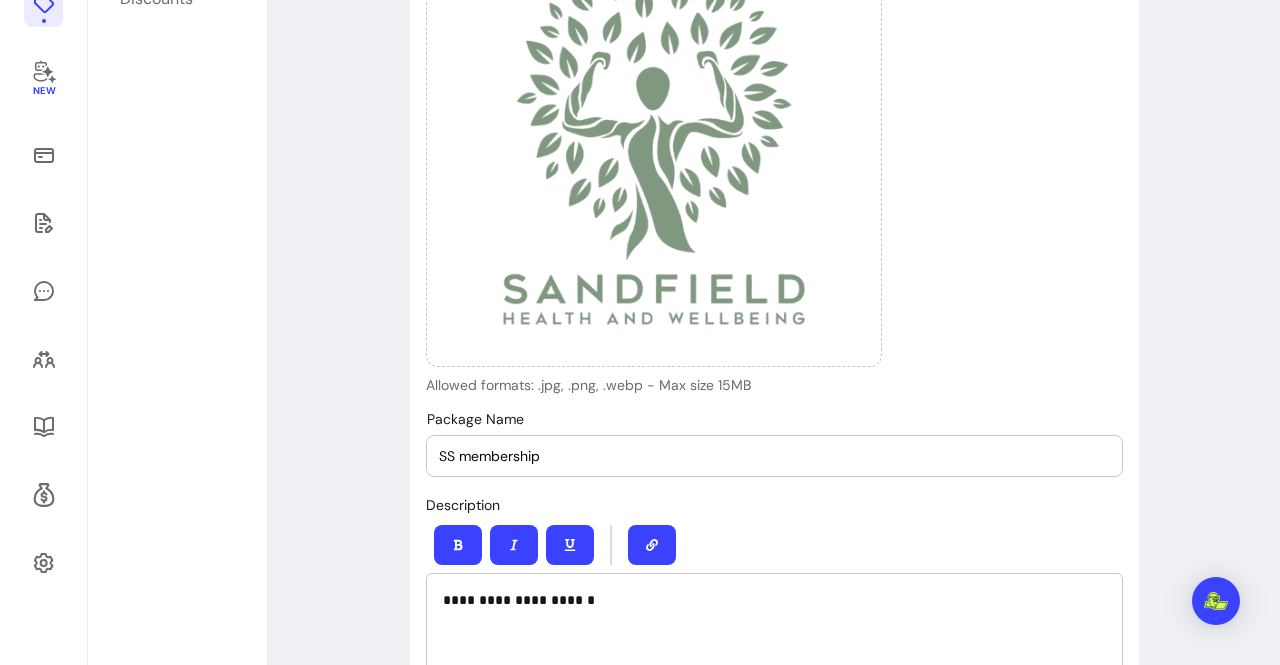 type on "**********" 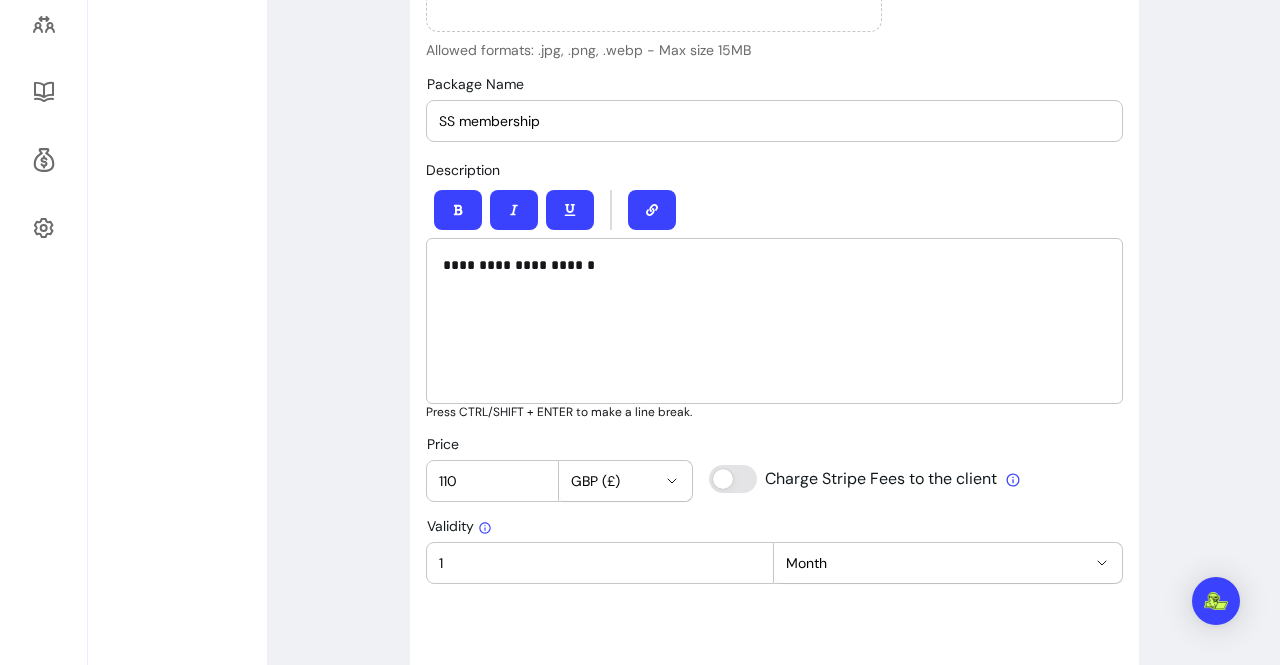 scroll, scrollTop: 681, scrollLeft: 0, axis: vertical 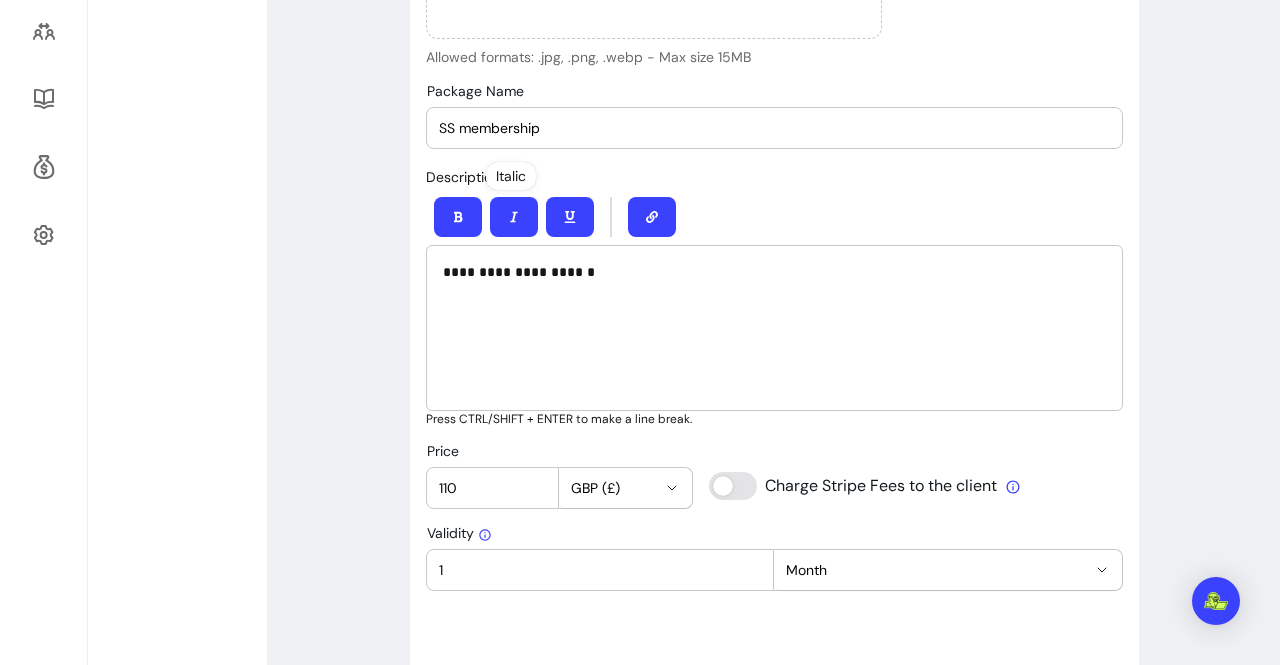 click on "**********" at bounding box center (769, 272) 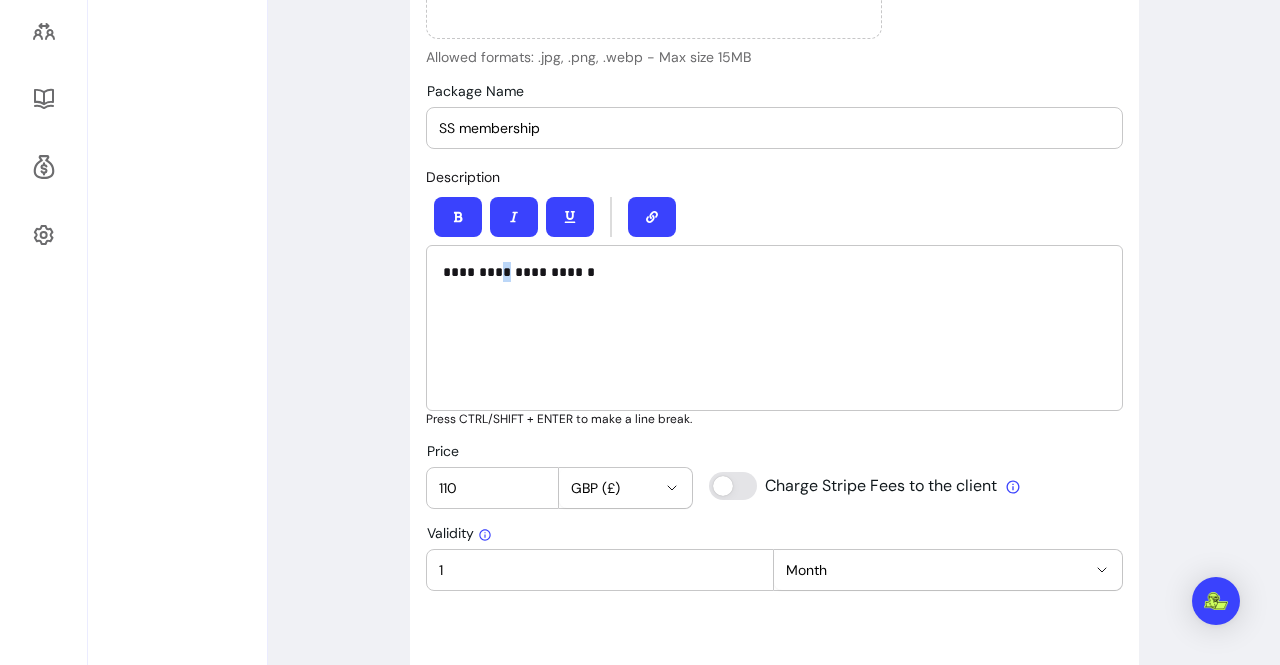 click on "**********" at bounding box center (769, 272) 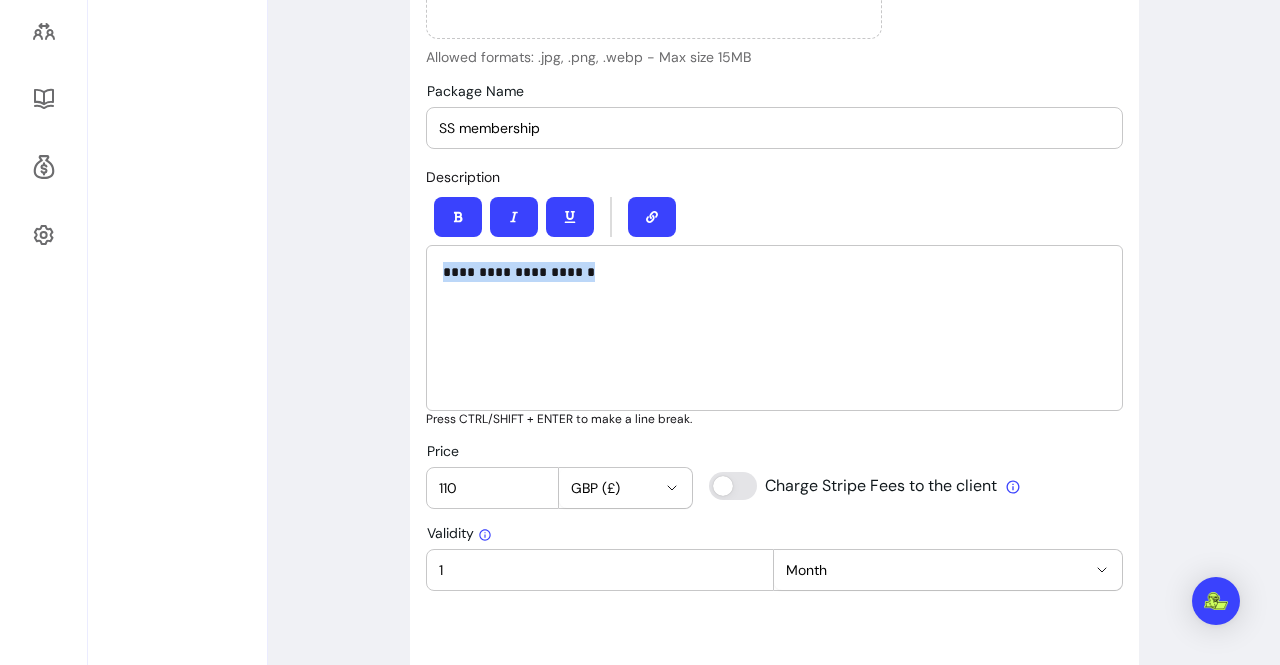 click on "**********" at bounding box center [769, 272] 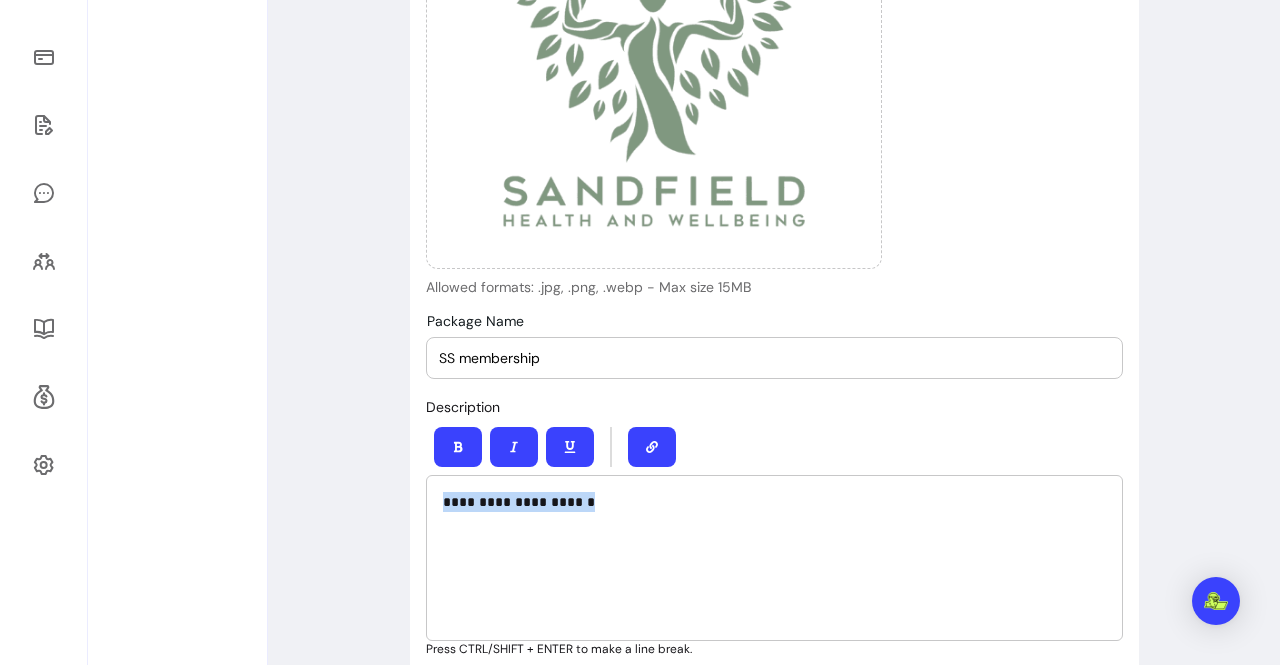 scroll, scrollTop: 445, scrollLeft: 0, axis: vertical 